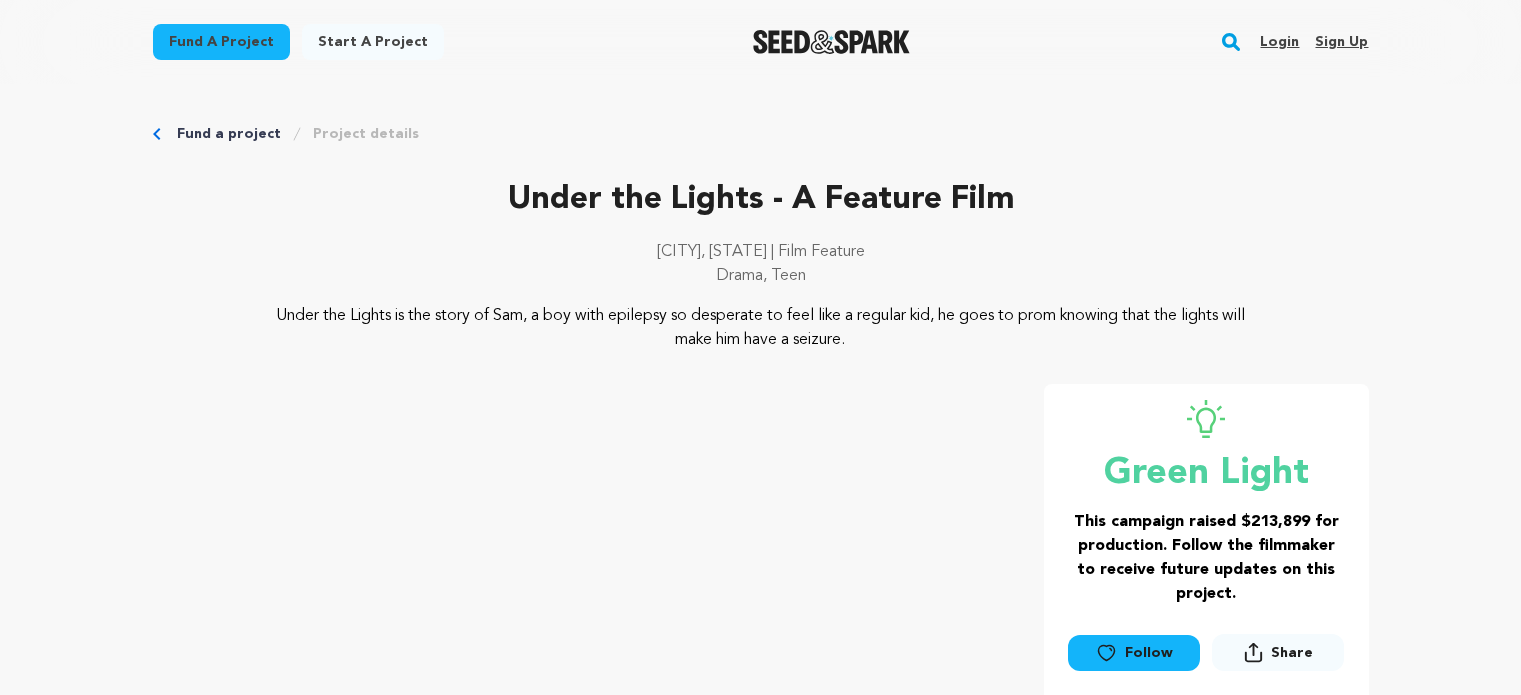 scroll, scrollTop: 0, scrollLeft: 0, axis: both 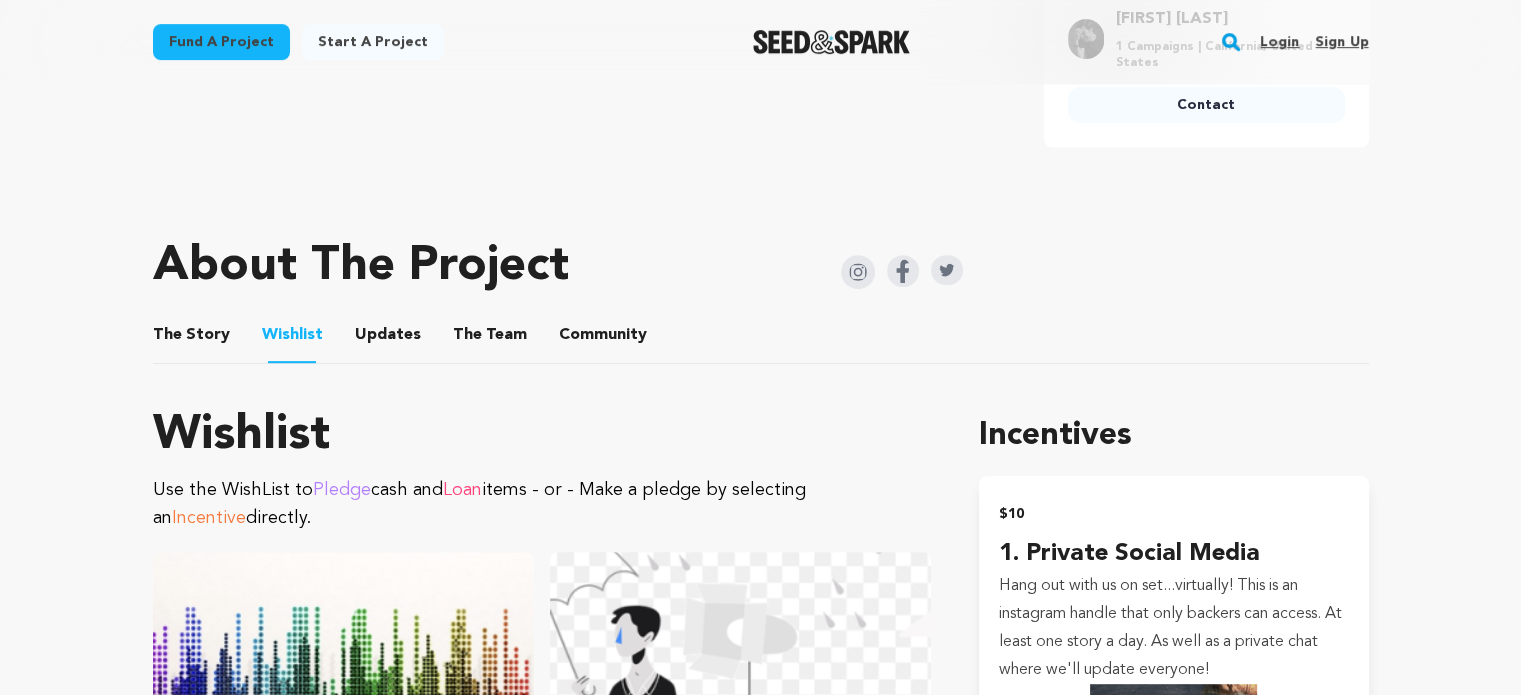 click on "The Team" at bounding box center (490, 339) 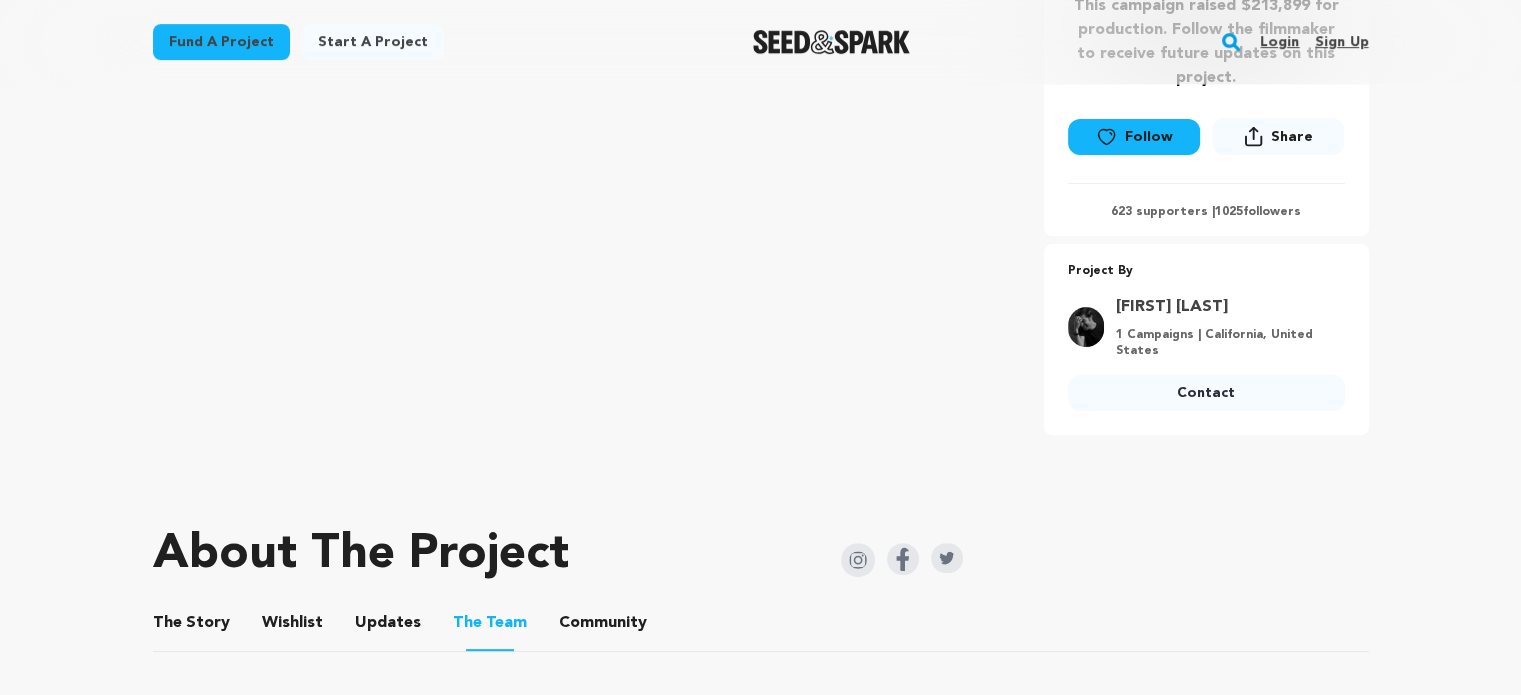 scroll, scrollTop: 524, scrollLeft: 0, axis: vertical 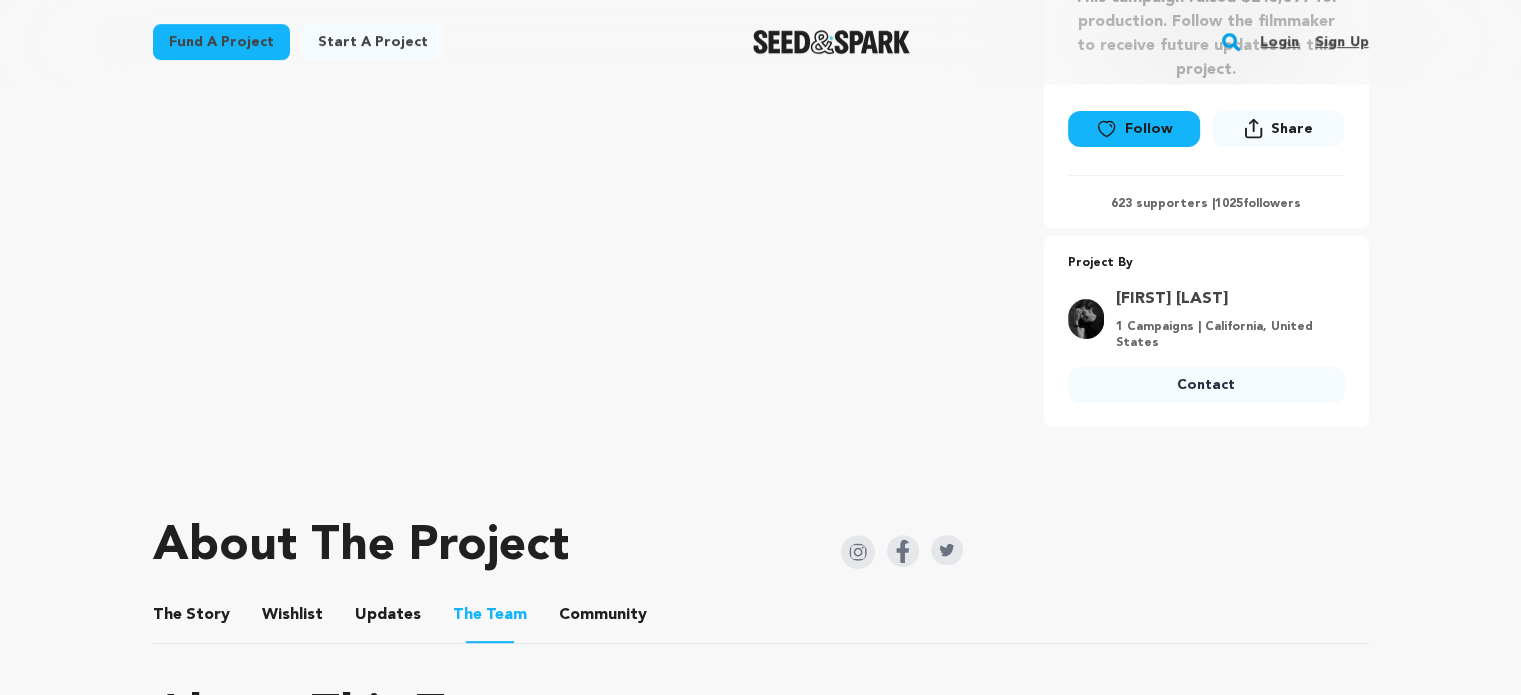 click on "Fund a project
Start a project
Search
Login
Sign up
Start a project" at bounding box center (760, 1112) 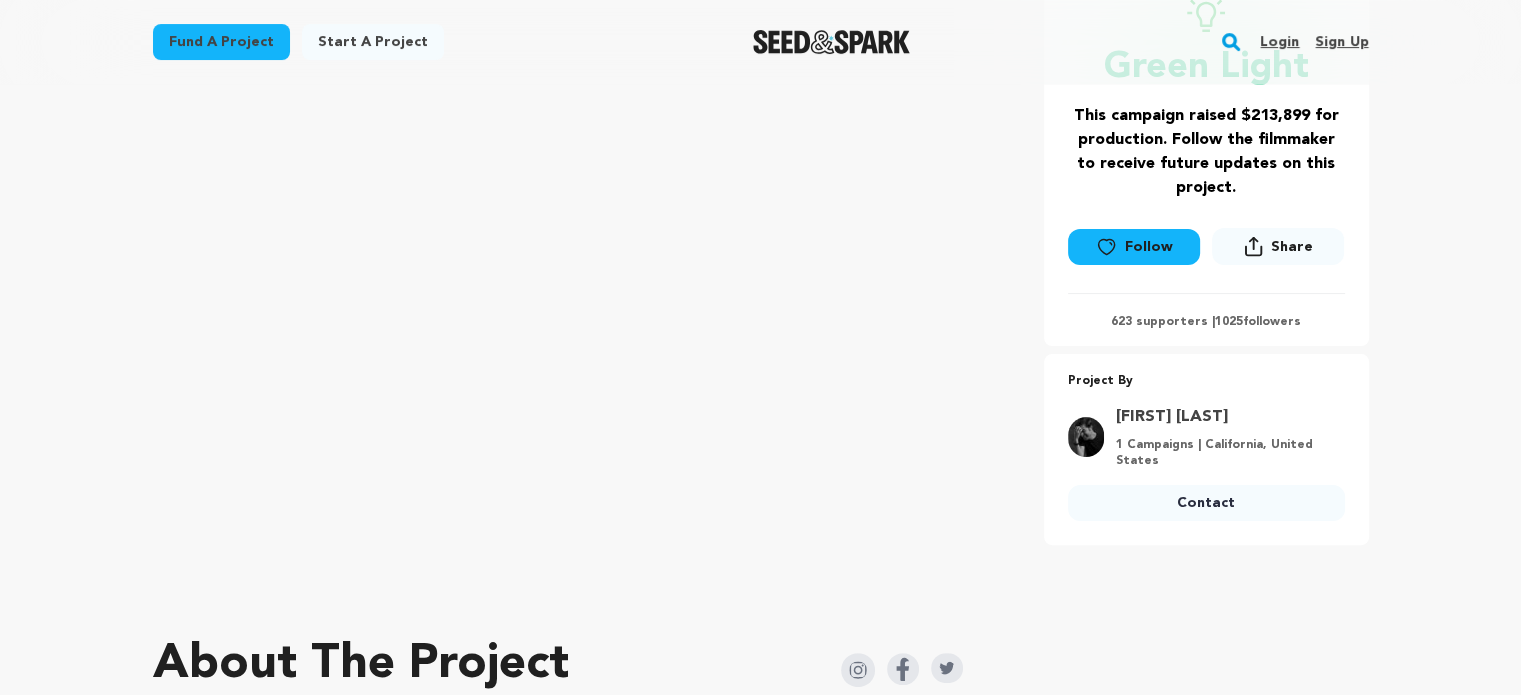 scroll, scrollTop: 404, scrollLeft: 0, axis: vertical 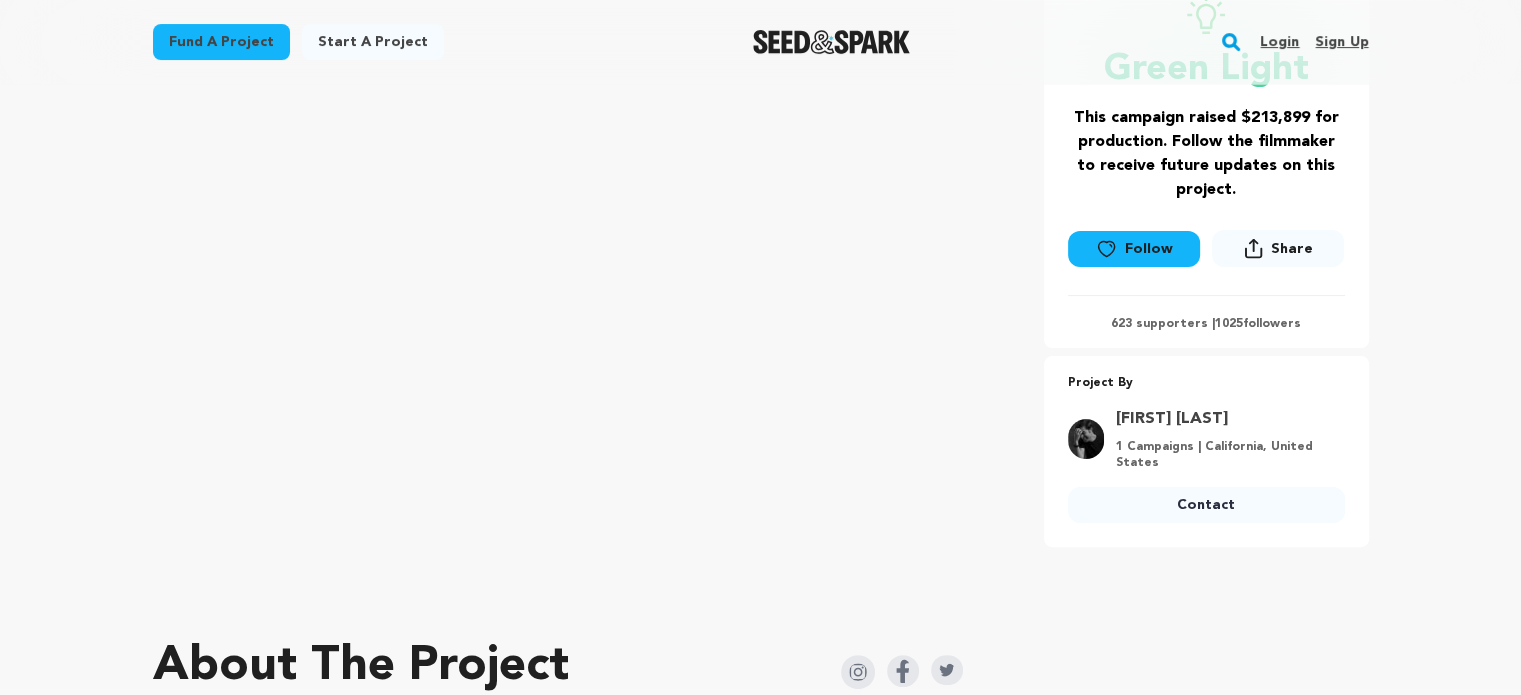 click on "Fund a project
Start a project
Search
Login
Sign up
Start a project" at bounding box center (760, 1232) 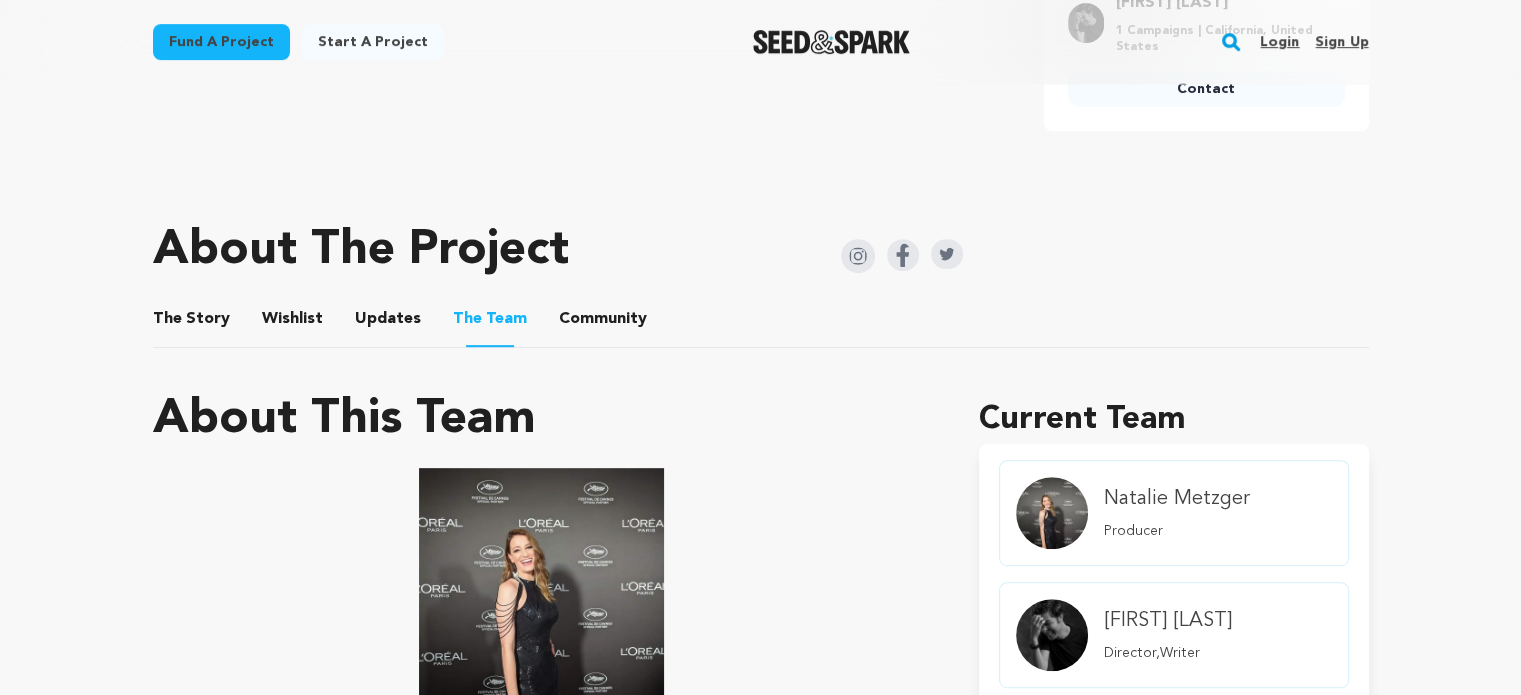 scroll, scrollTop: 844, scrollLeft: 0, axis: vertical 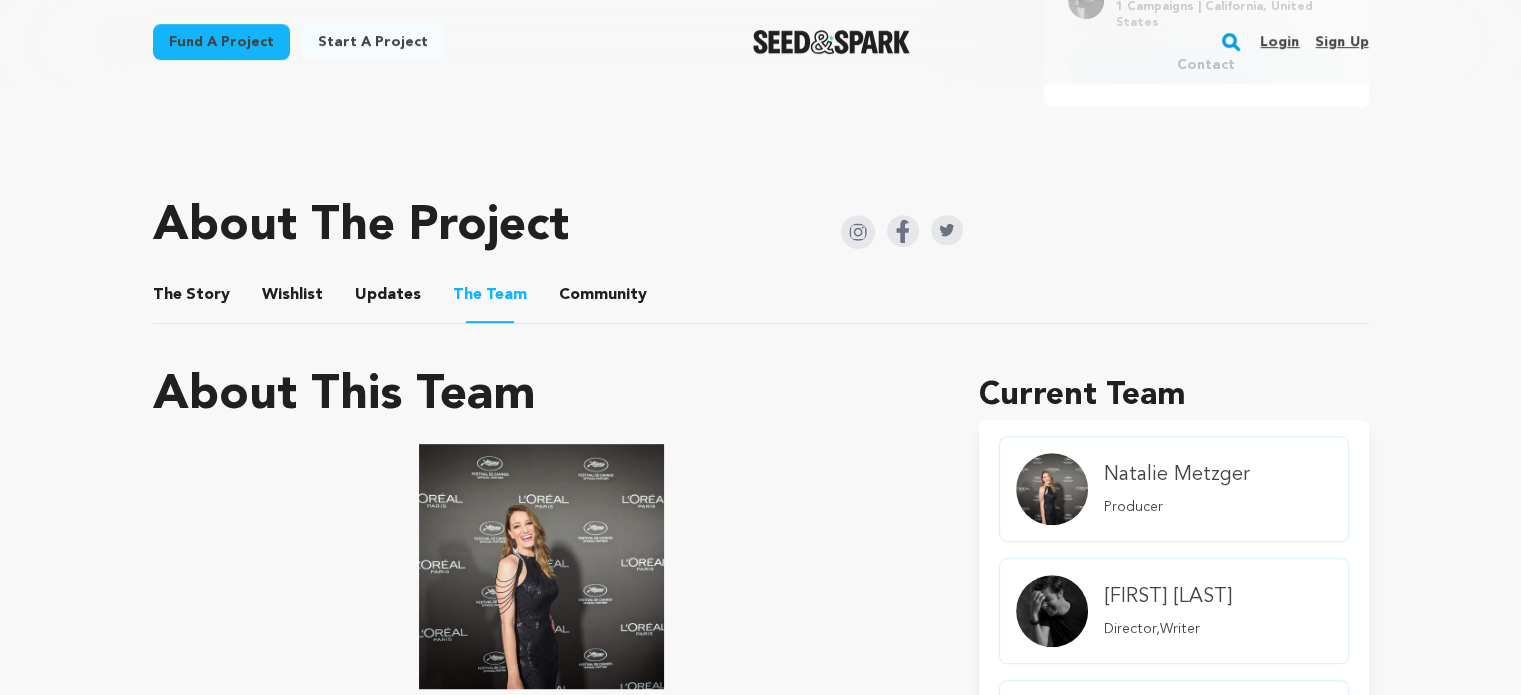 click on "The Story" at bounding box center (191, 299) 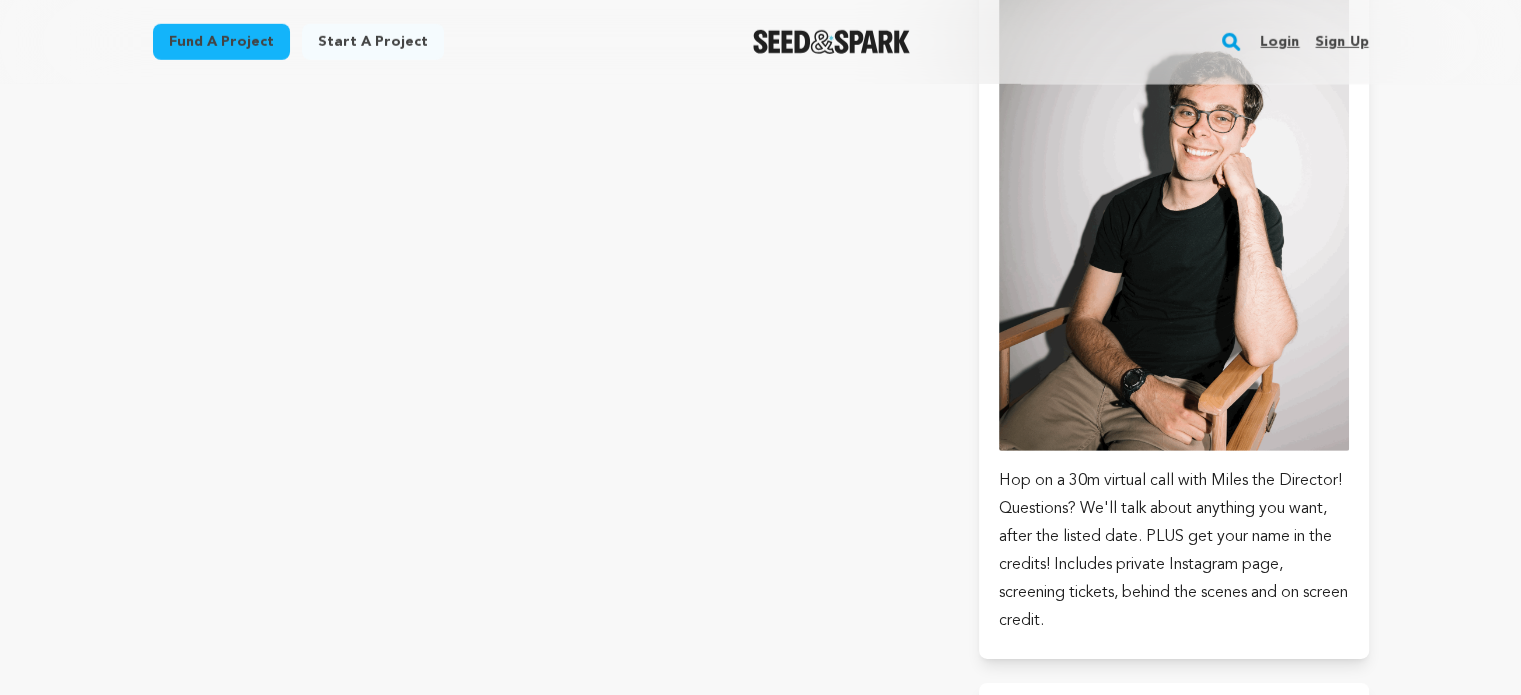 scroll, scrollTop: 6044, scrollLeft: 0, axis: vertical 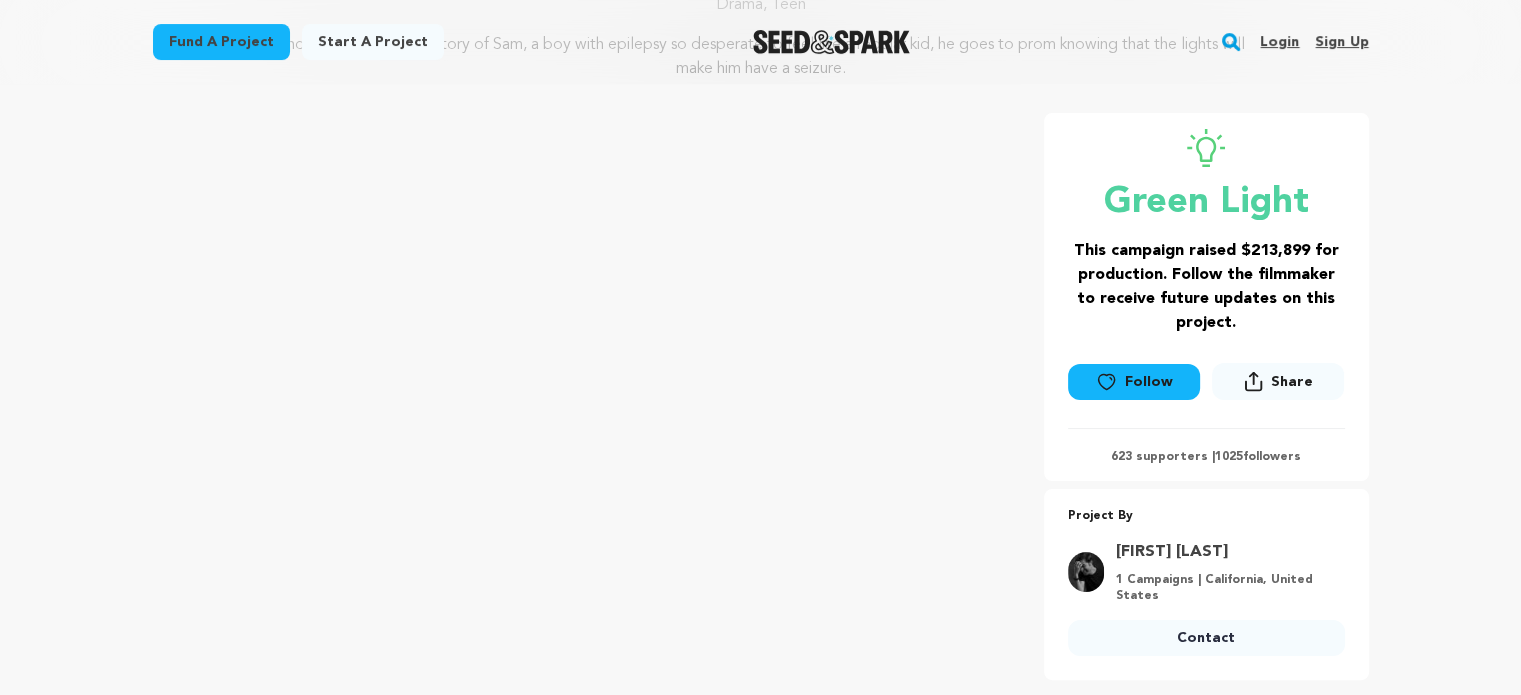 click on "Fund a project
Start a project
Search
Login
Sign up
Start a project" at bounding box center [760, 4726] 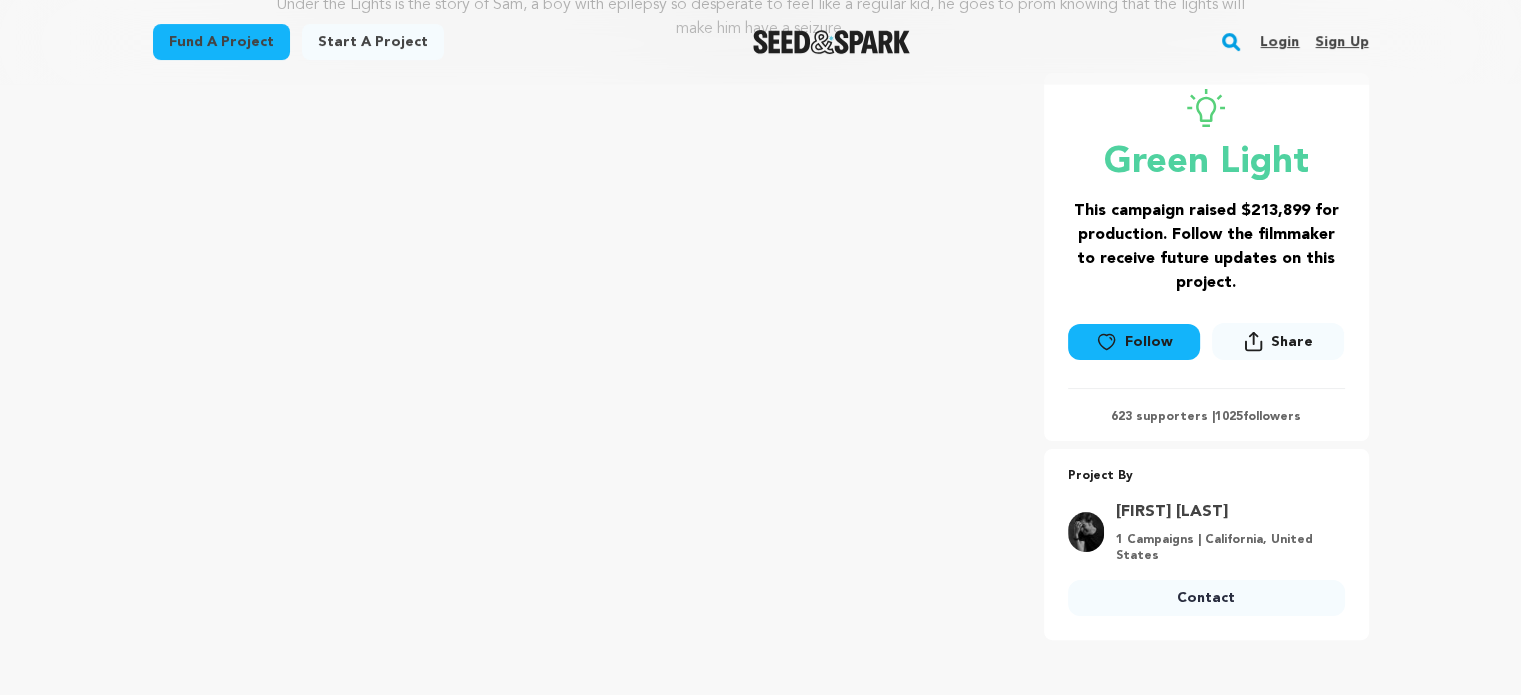 click on "Fund a project
Start a project
Search
Login
Sign up
Start a project" at bounding box center [760, 4686] 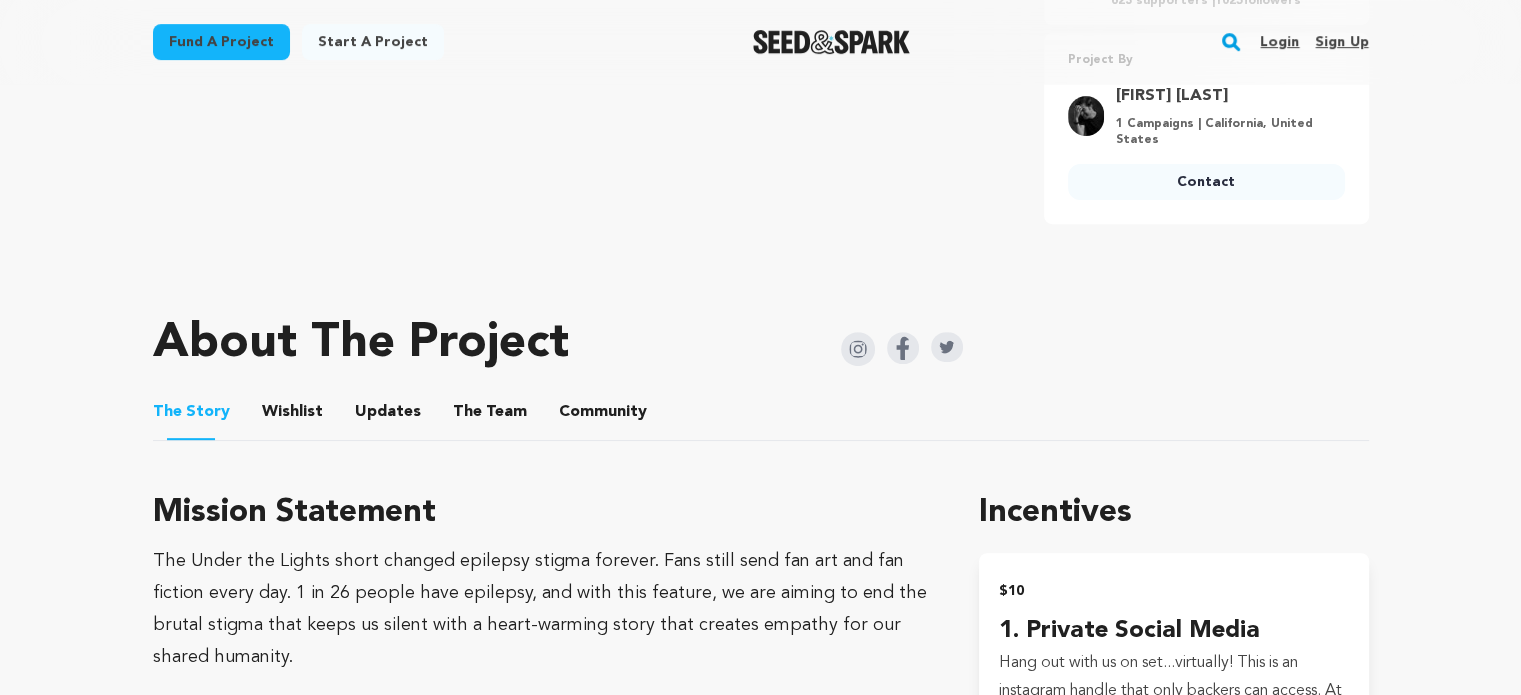 scroll, scrollTop: 751, scrollLeft: 0, axis: vertical 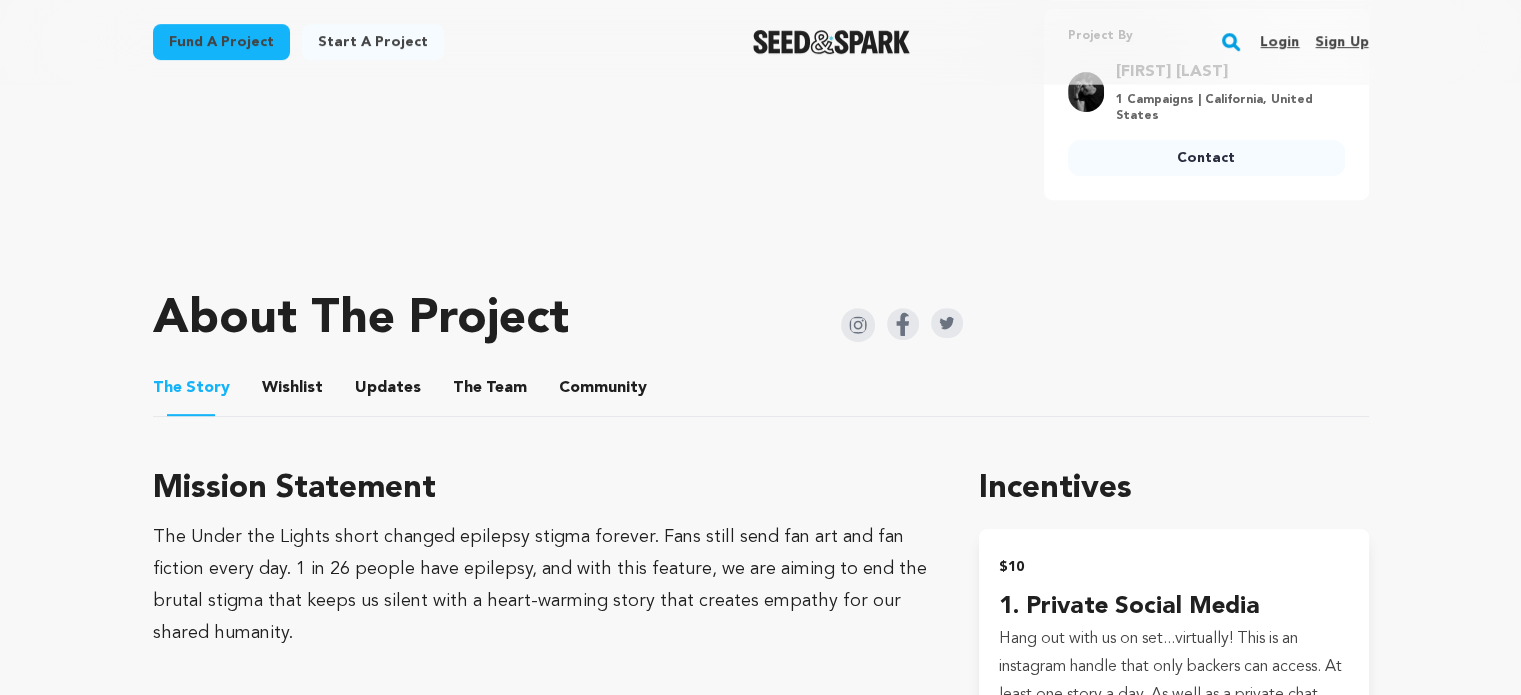 click at bounding box center (858, 325) 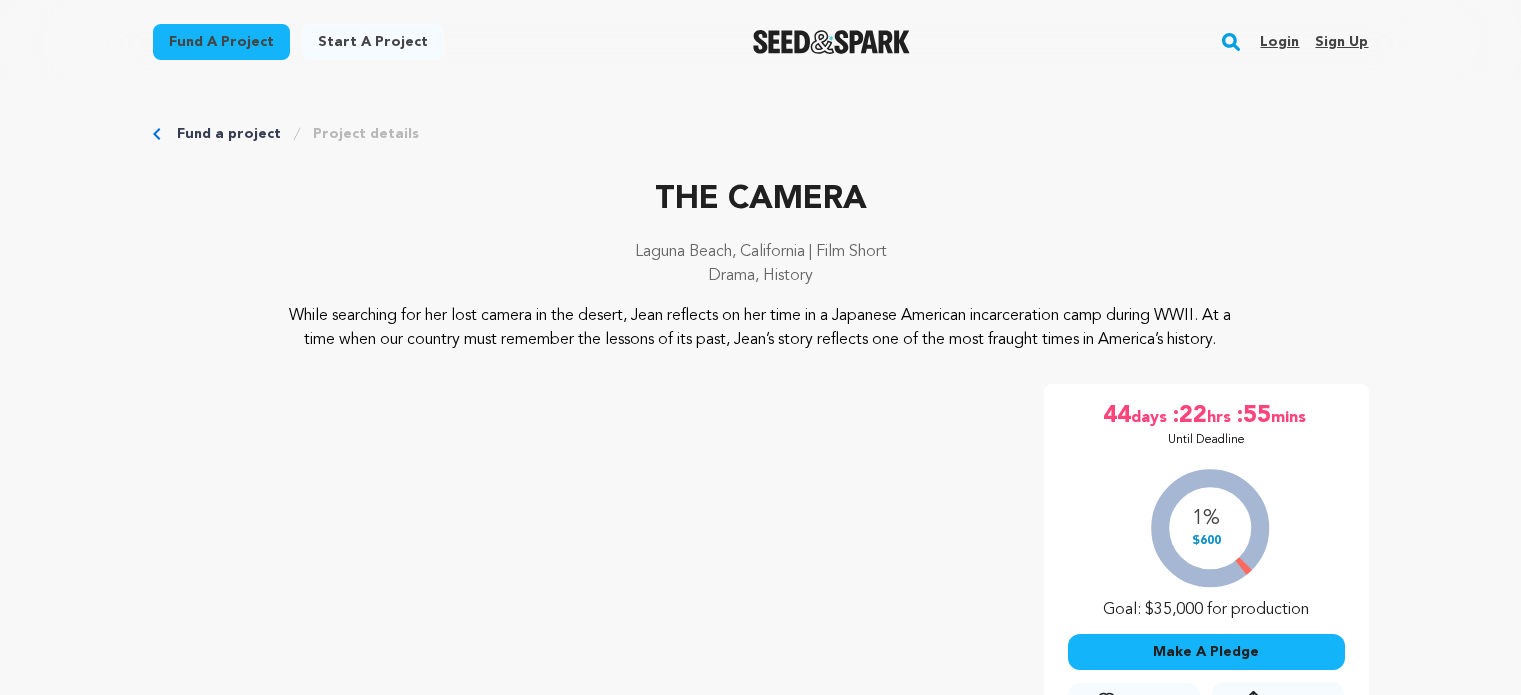 scroll, scrollTop: 3920, scrollLeft: 0, axis: vertical 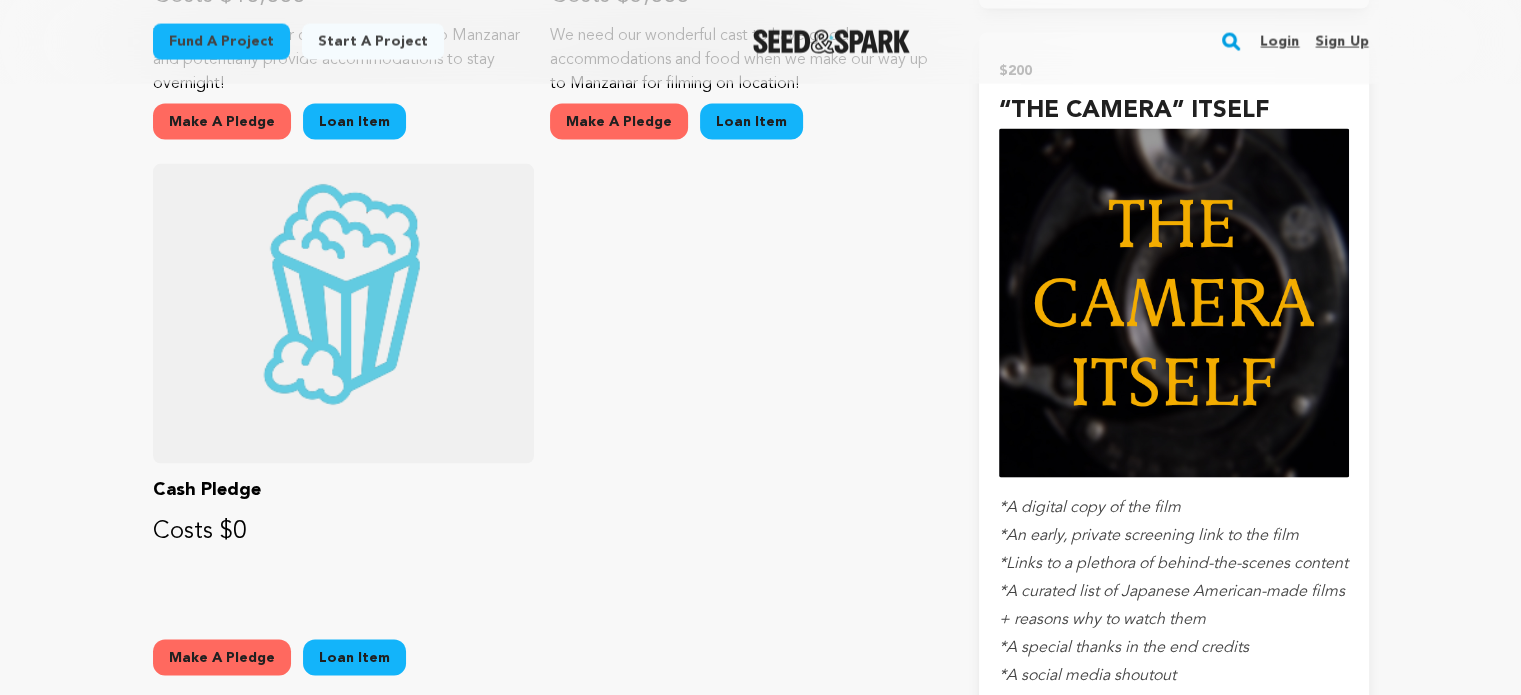 click at bounding box center [831, 42] 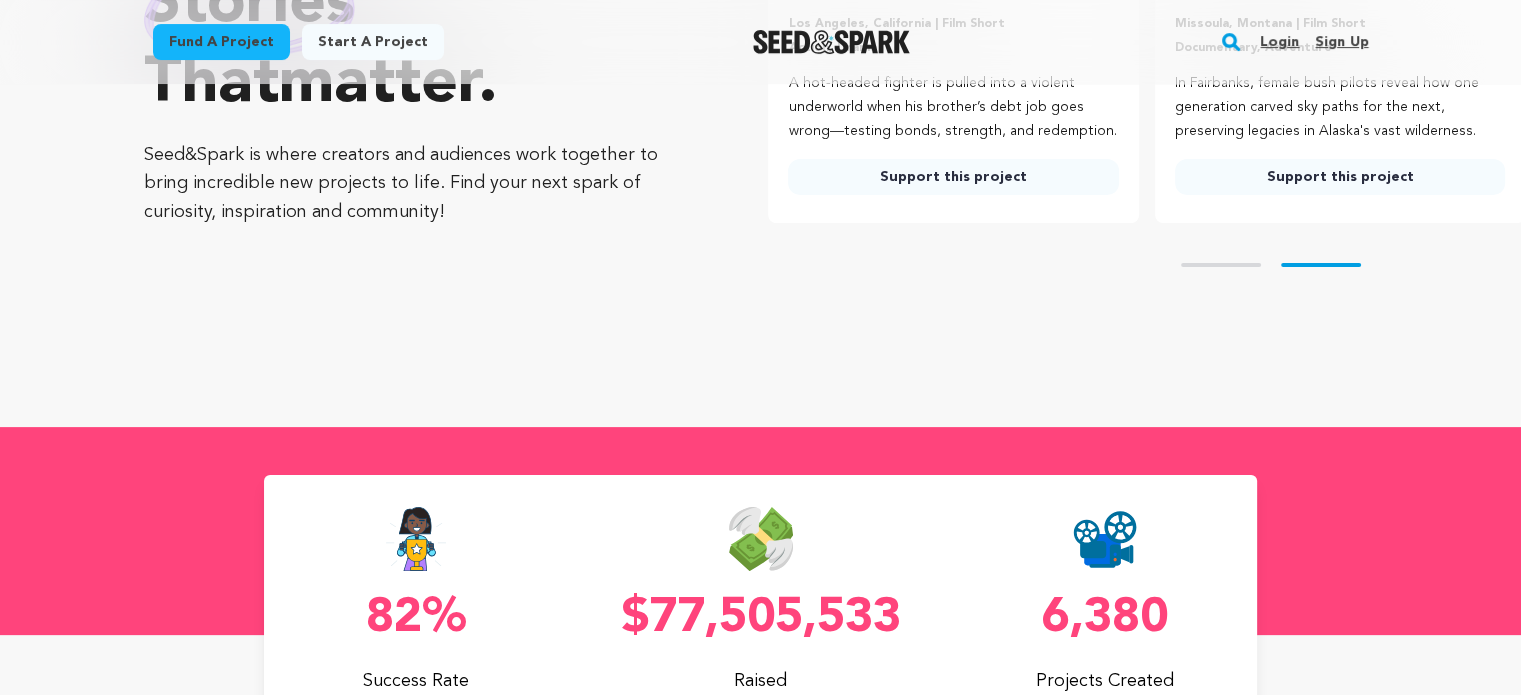 scroll, scrollTop: 560, scrollLeft: 0, axis: vertical 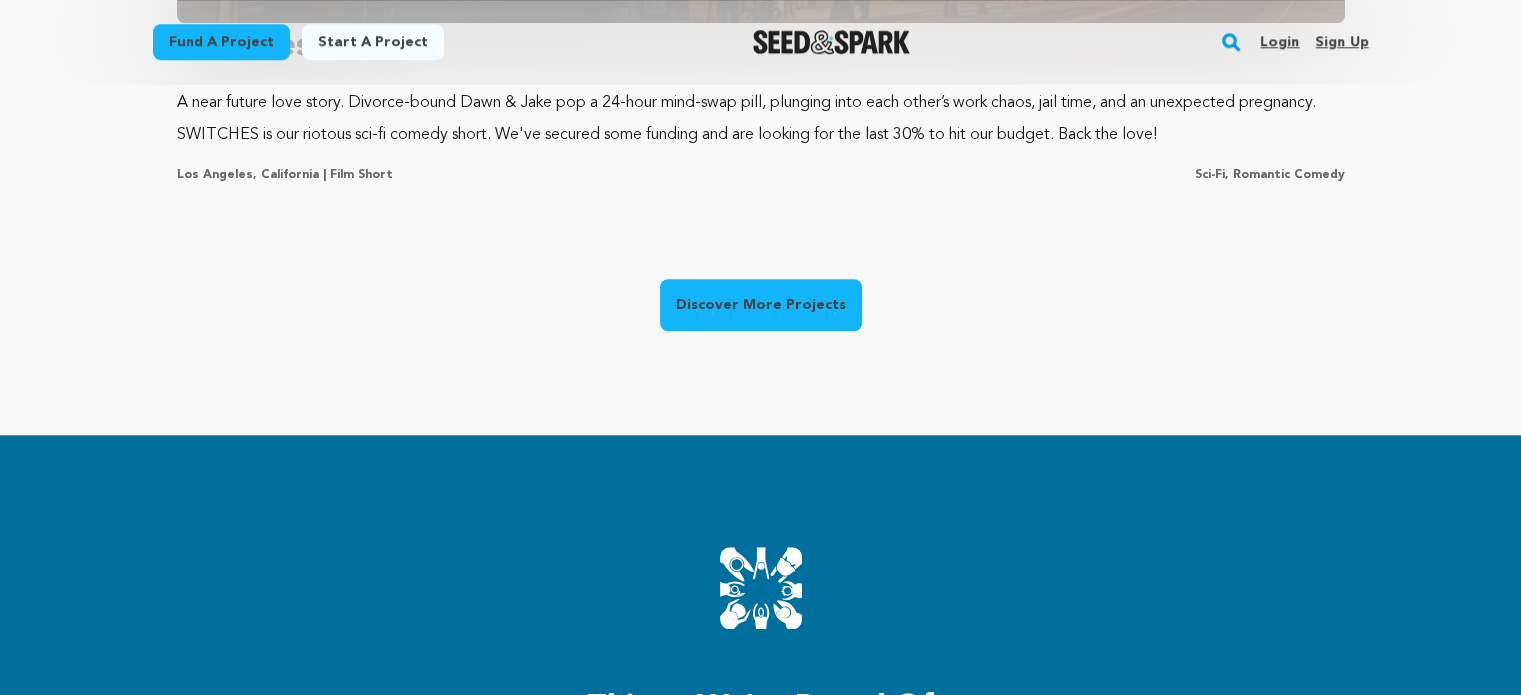 click on "Discover More Projects" at bounding box center (761, 305) 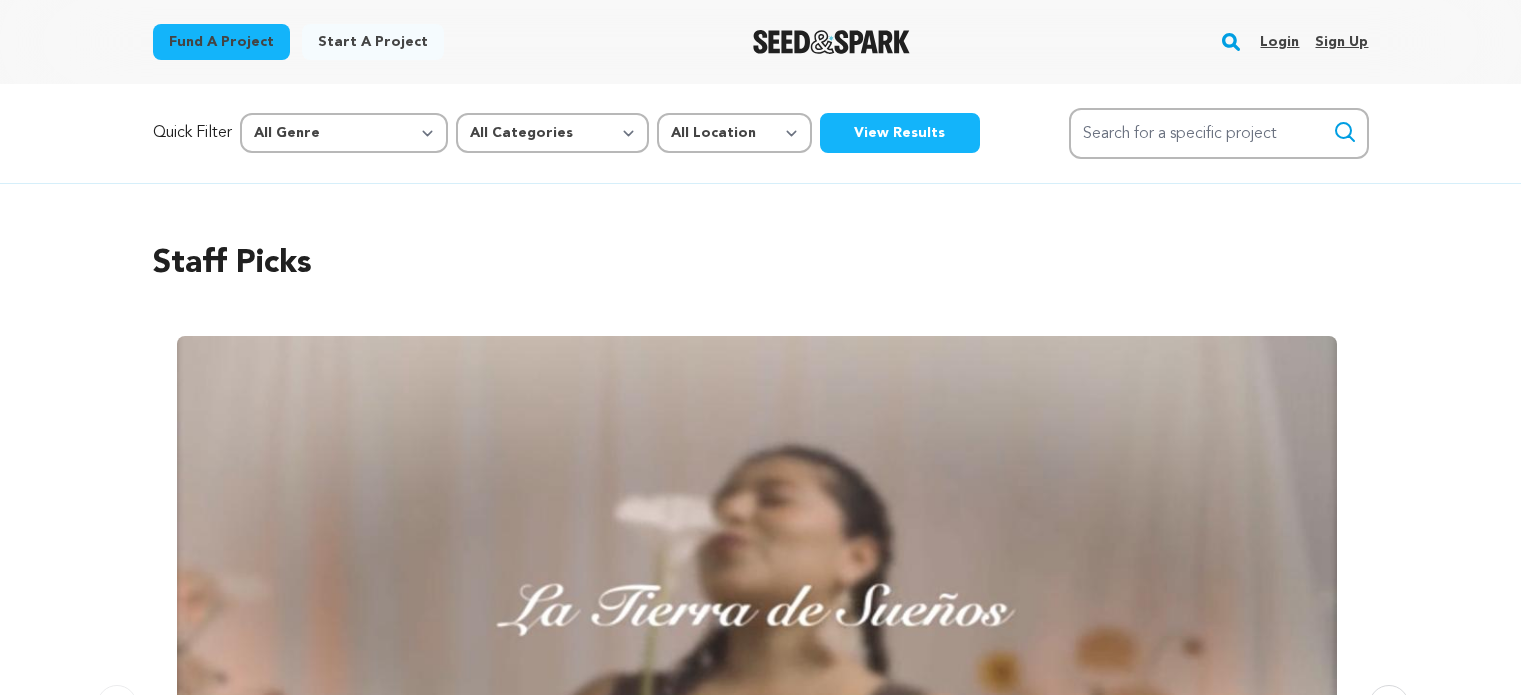 scroll, scrollTop: 0, scrollLeft: 0, axis: both 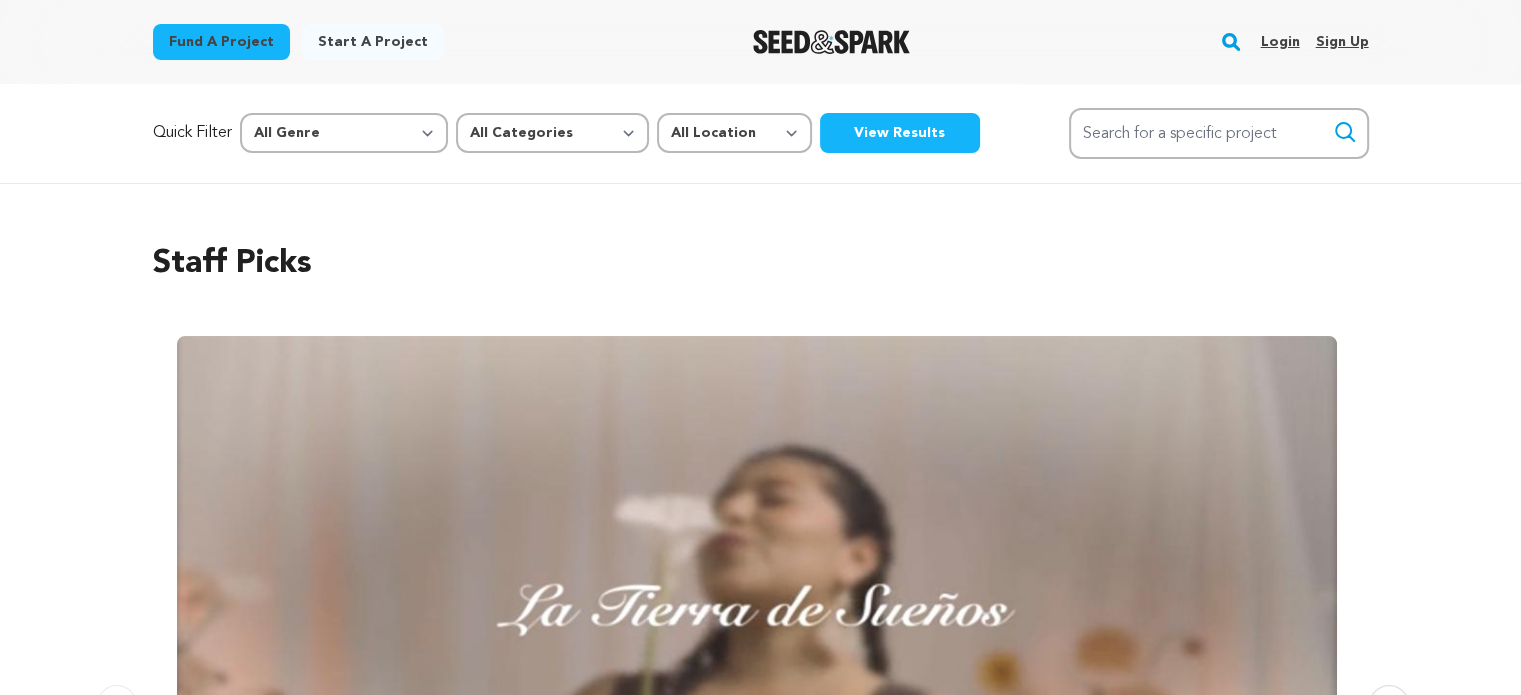 click on "View Results" at bounding box center (900, 133) 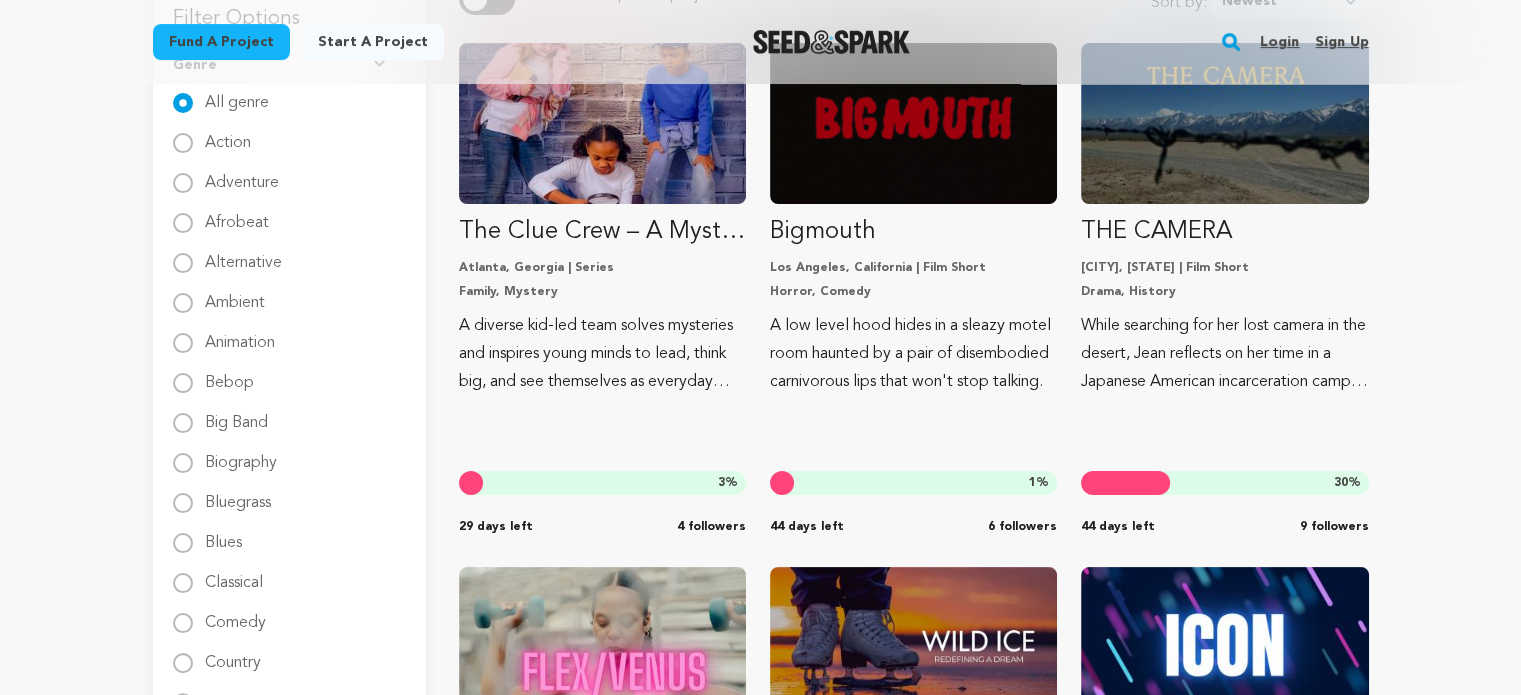 scroll, scrollTop: 520, scrollLeft: 0, axis: vertical 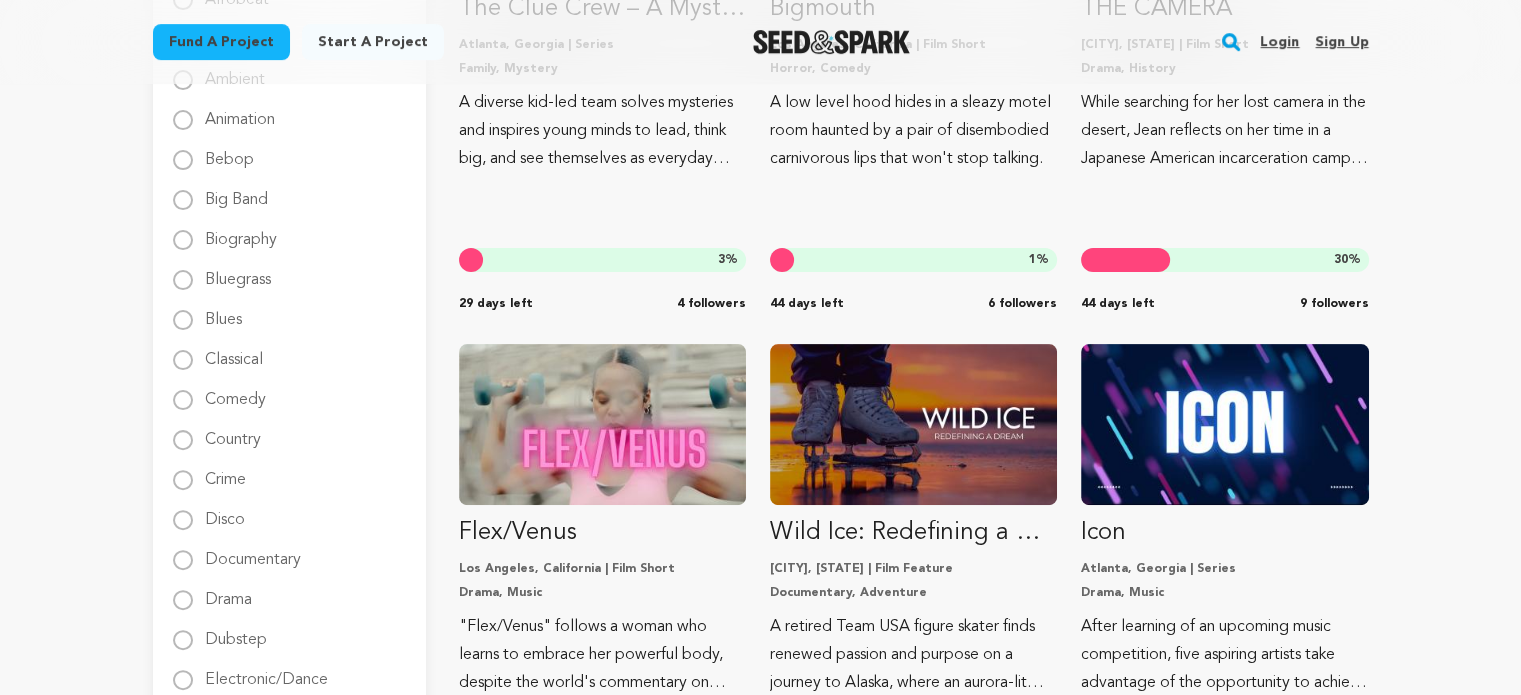 click at bounding box center (831, 42) 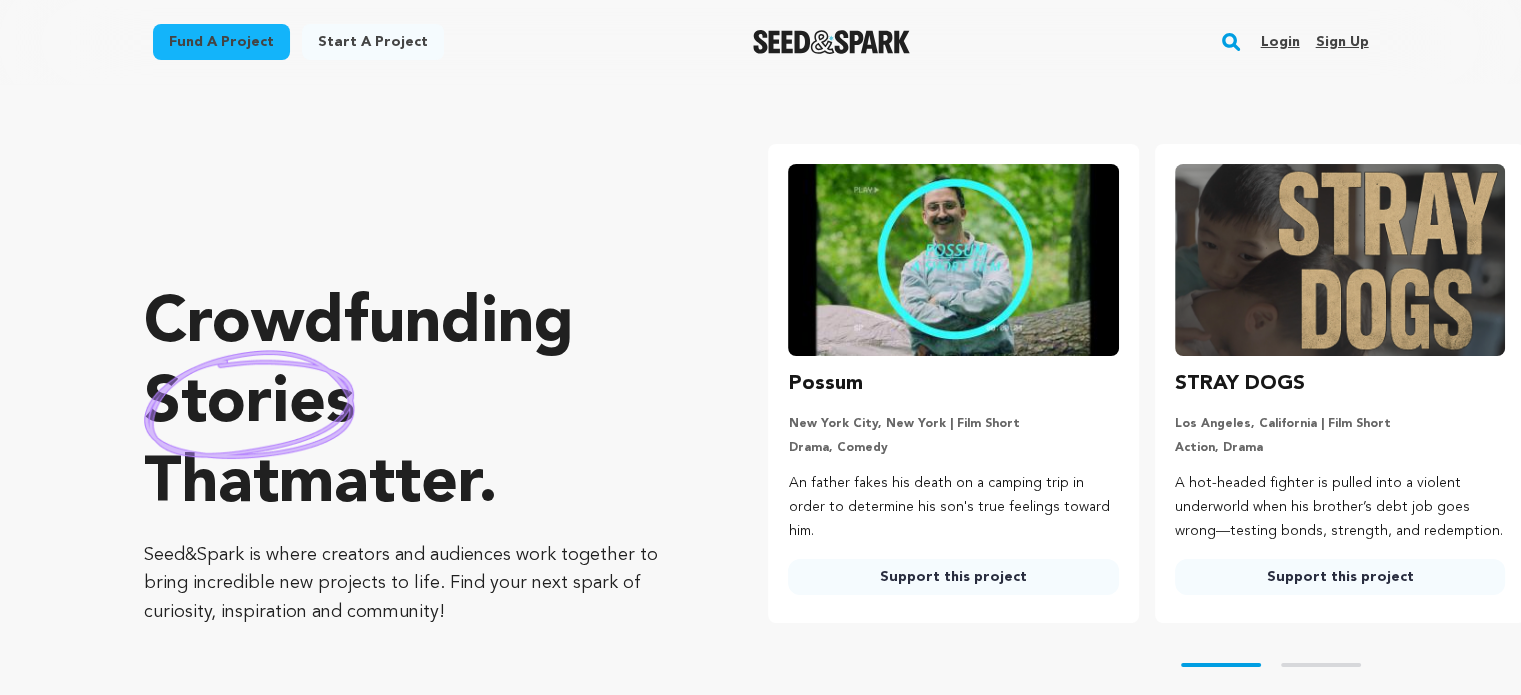 scroll, scrollTop: 40, scrollLeft: 0, axis: vertical 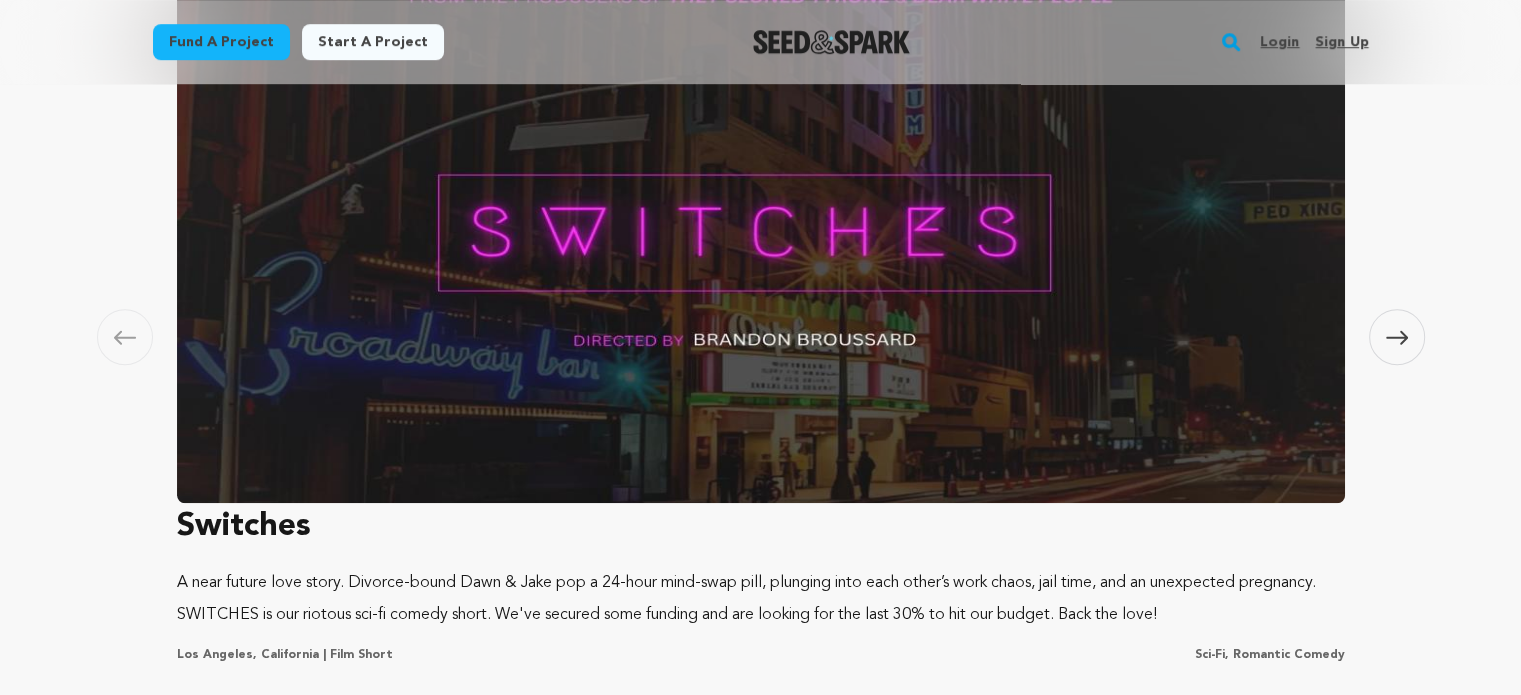click at bounding box center [1397, 337] 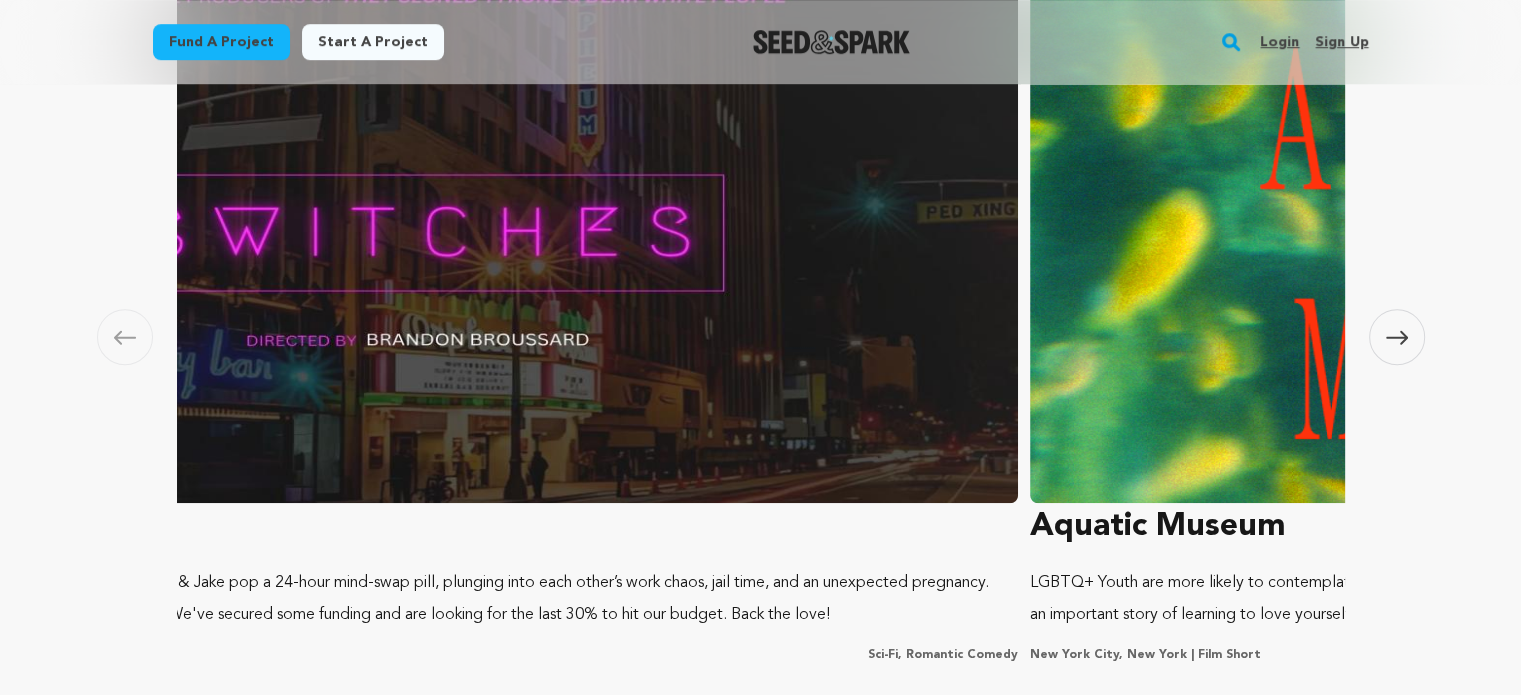 scroll, scrollTop: 0, scrollLeft: 18, axis: horizontal 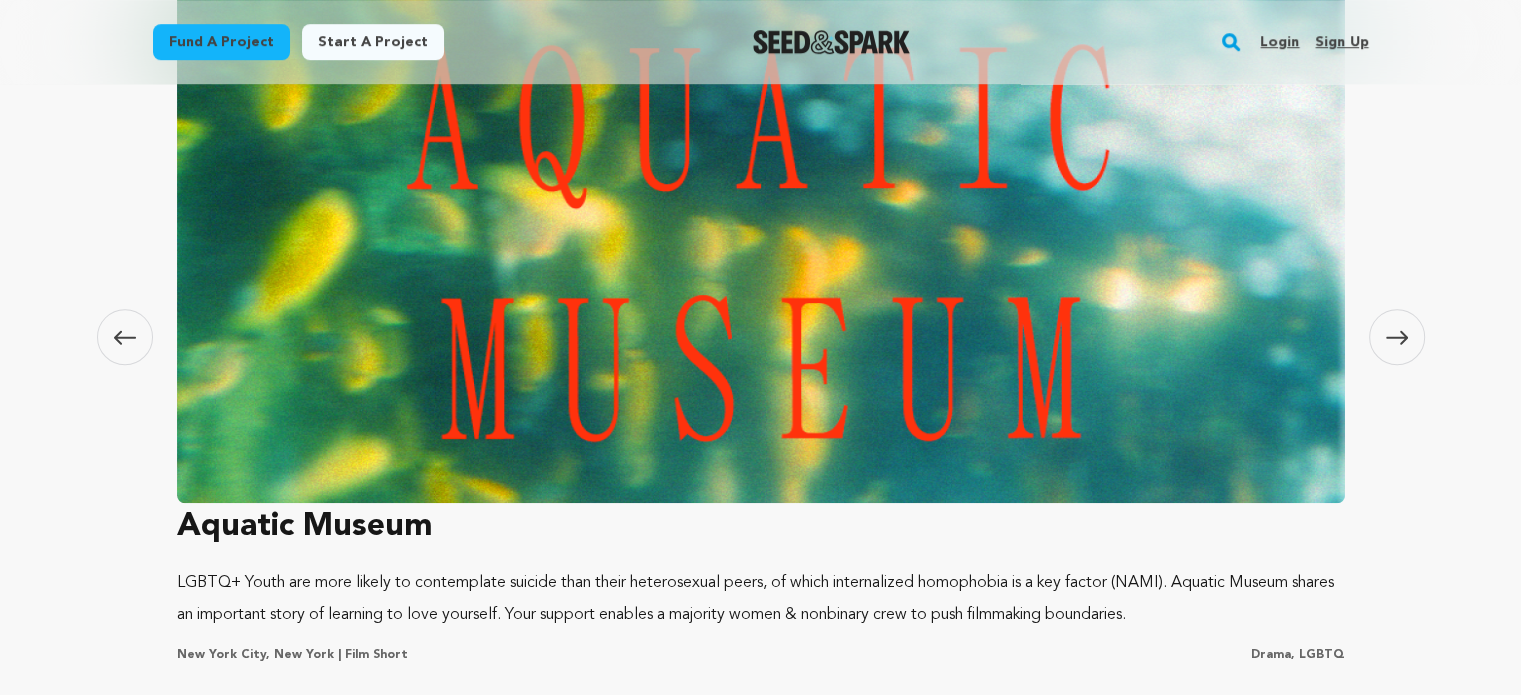 click at bounding box center [1397, 337] 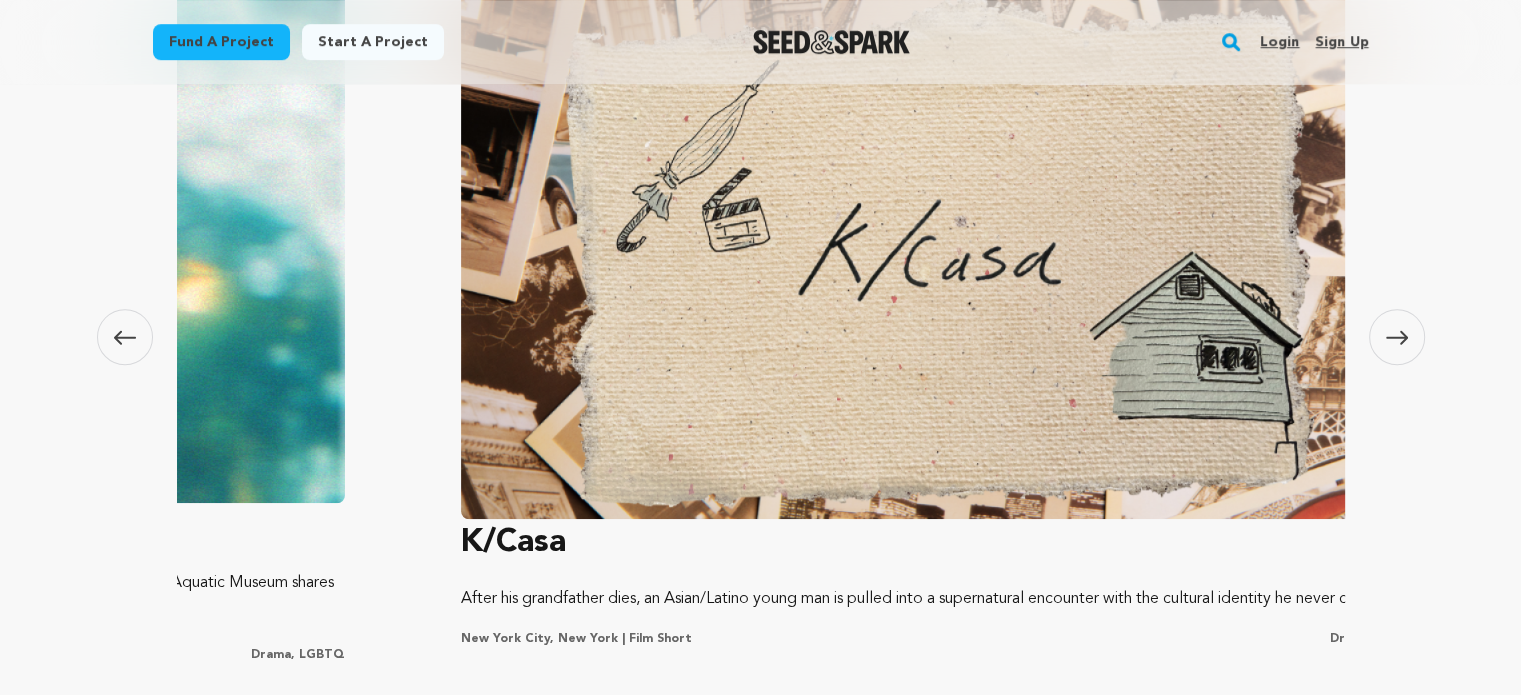 scroll, scrollTop: 0, scrollLeft: 2360, axis: horizontal 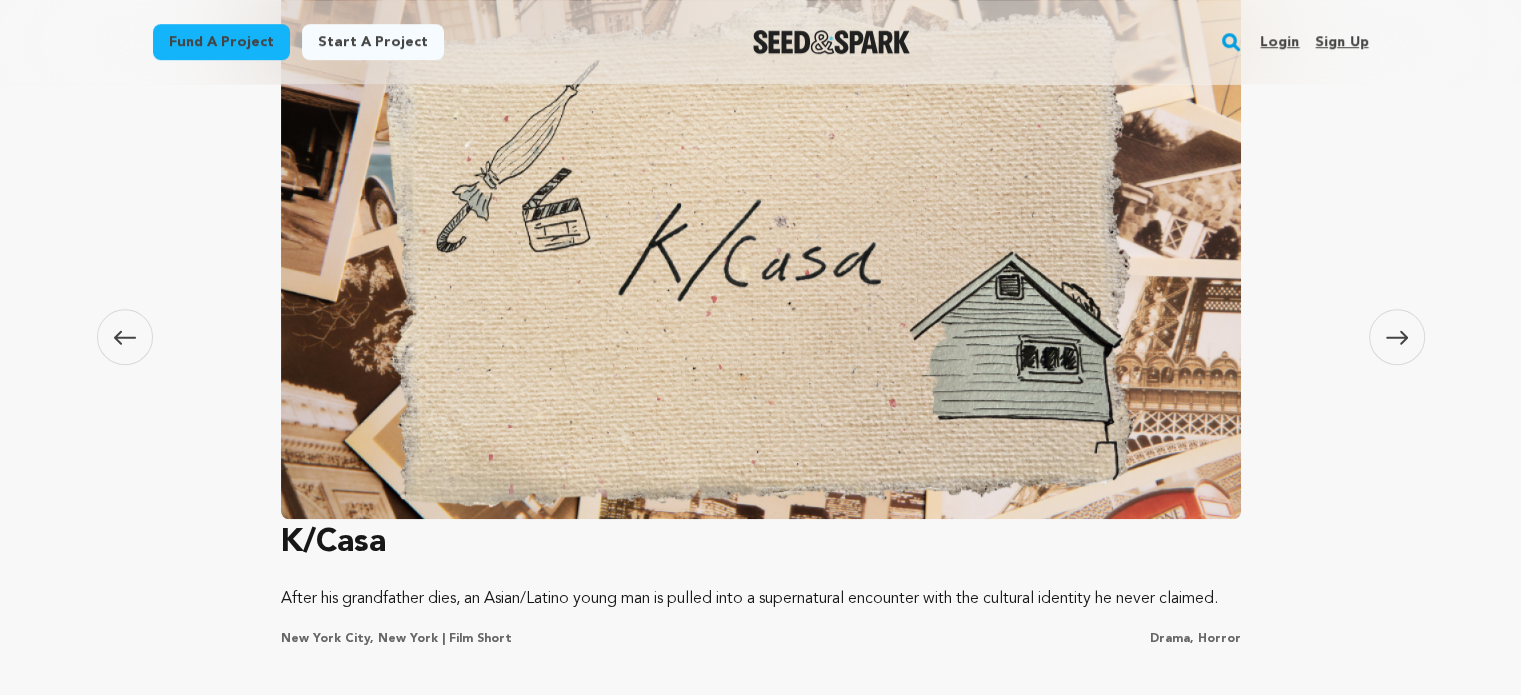 click at bounding box center [1397, 337] 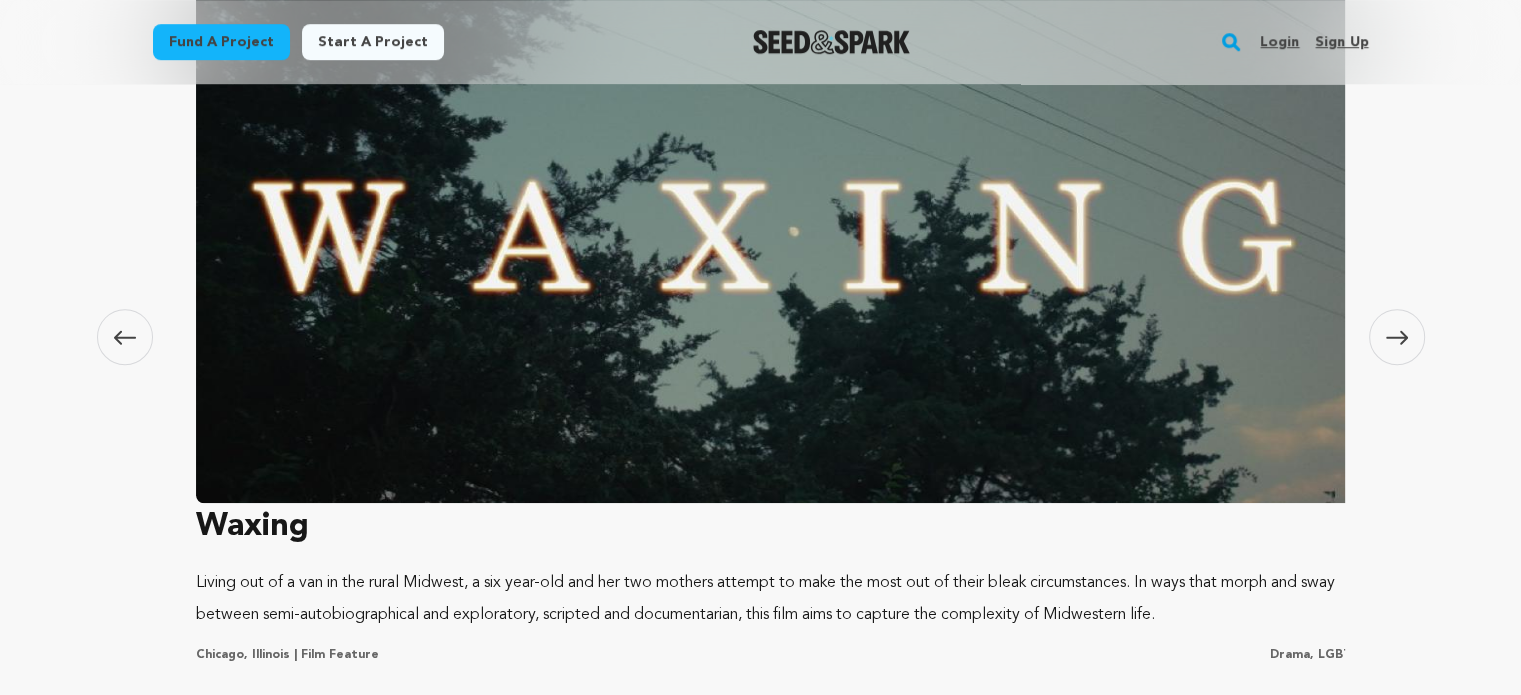 scroll, scrollTop: 0, scrollLeft: 3540, axis: horizontal 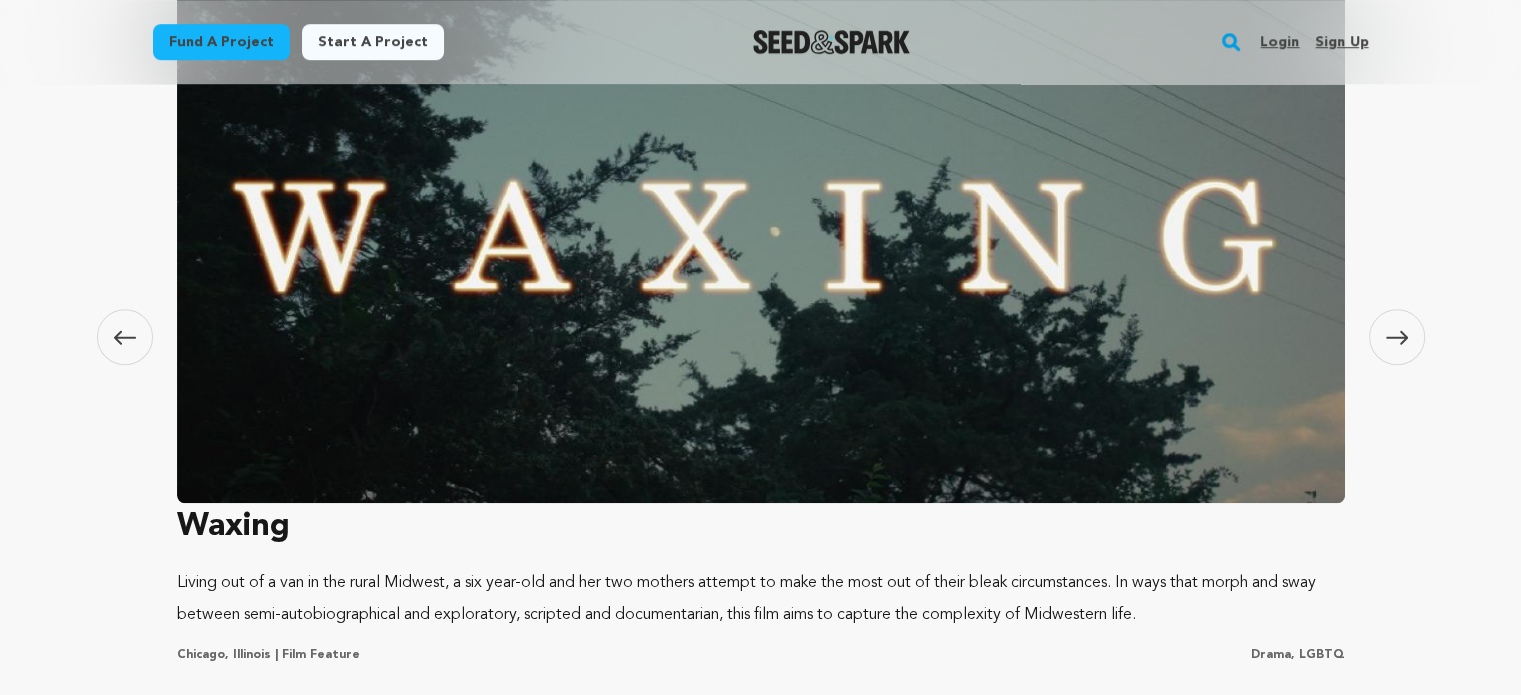 click at bounding box center (1397, 337) 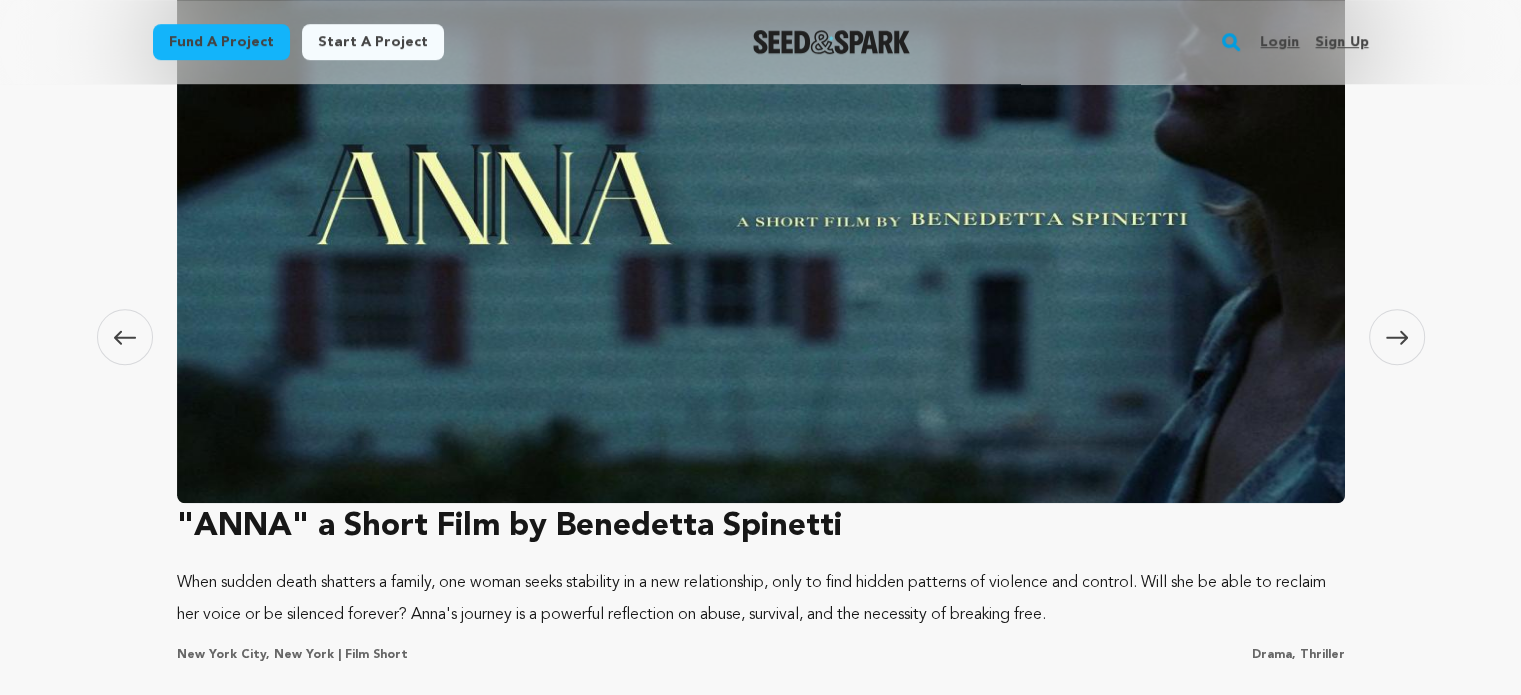 click at bounding box center (1397, 337) 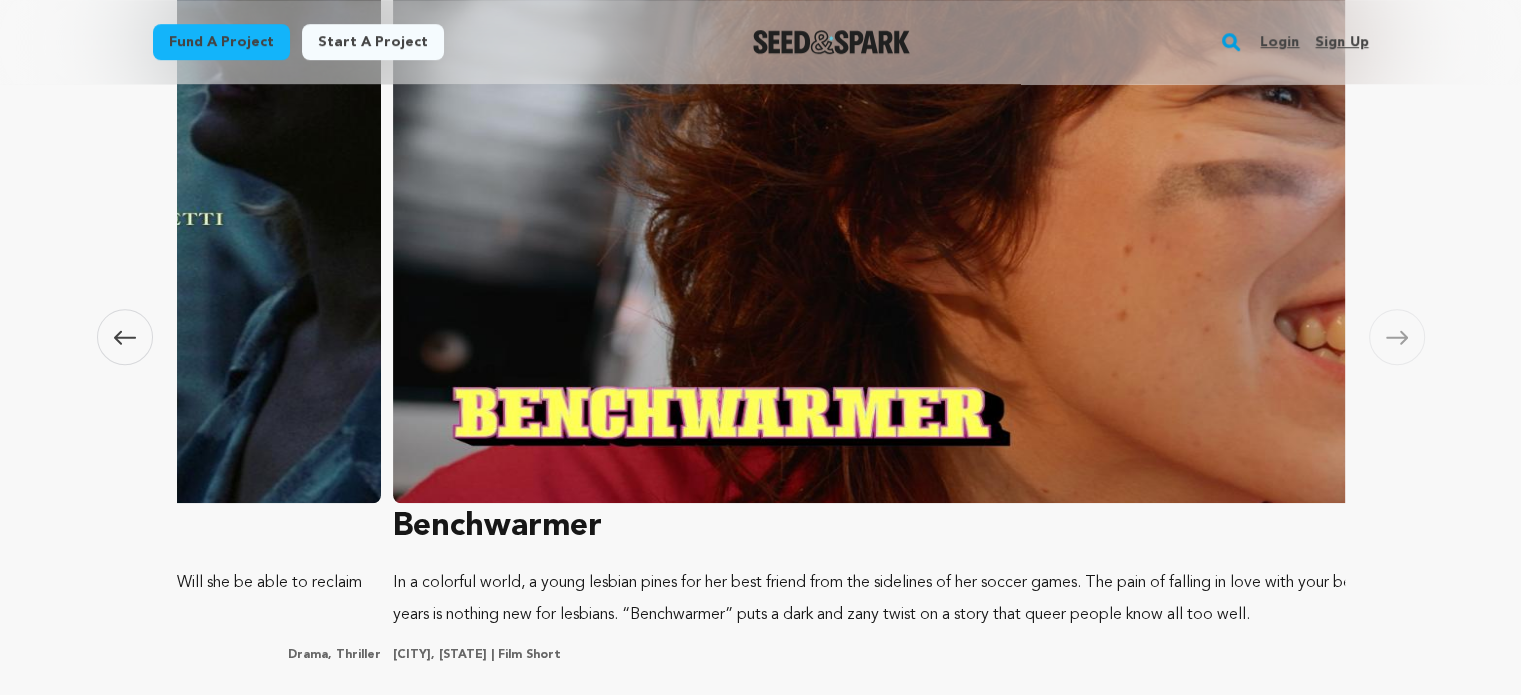 scroll, scrollTop: 0, scrollLeft: 5900, axis: horizontal 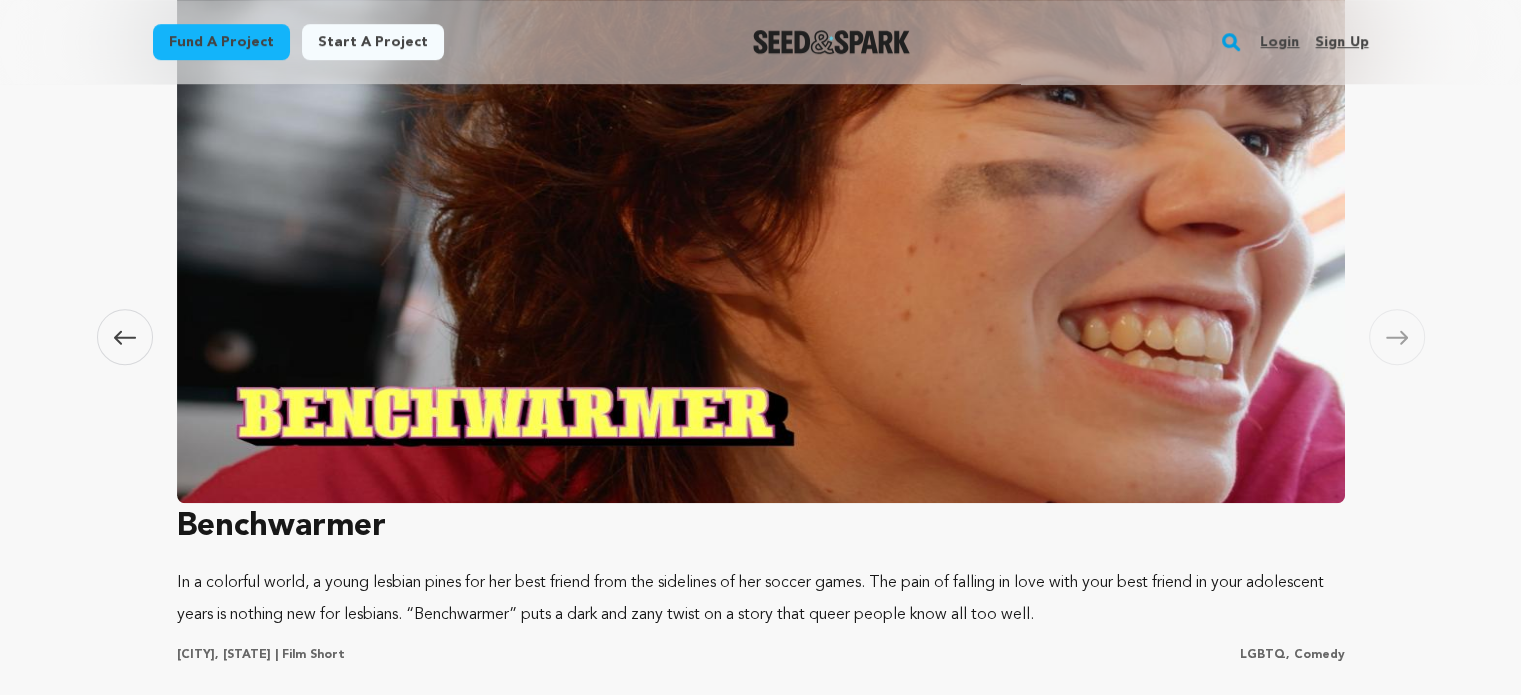 click at bounding box center (1397, 337) 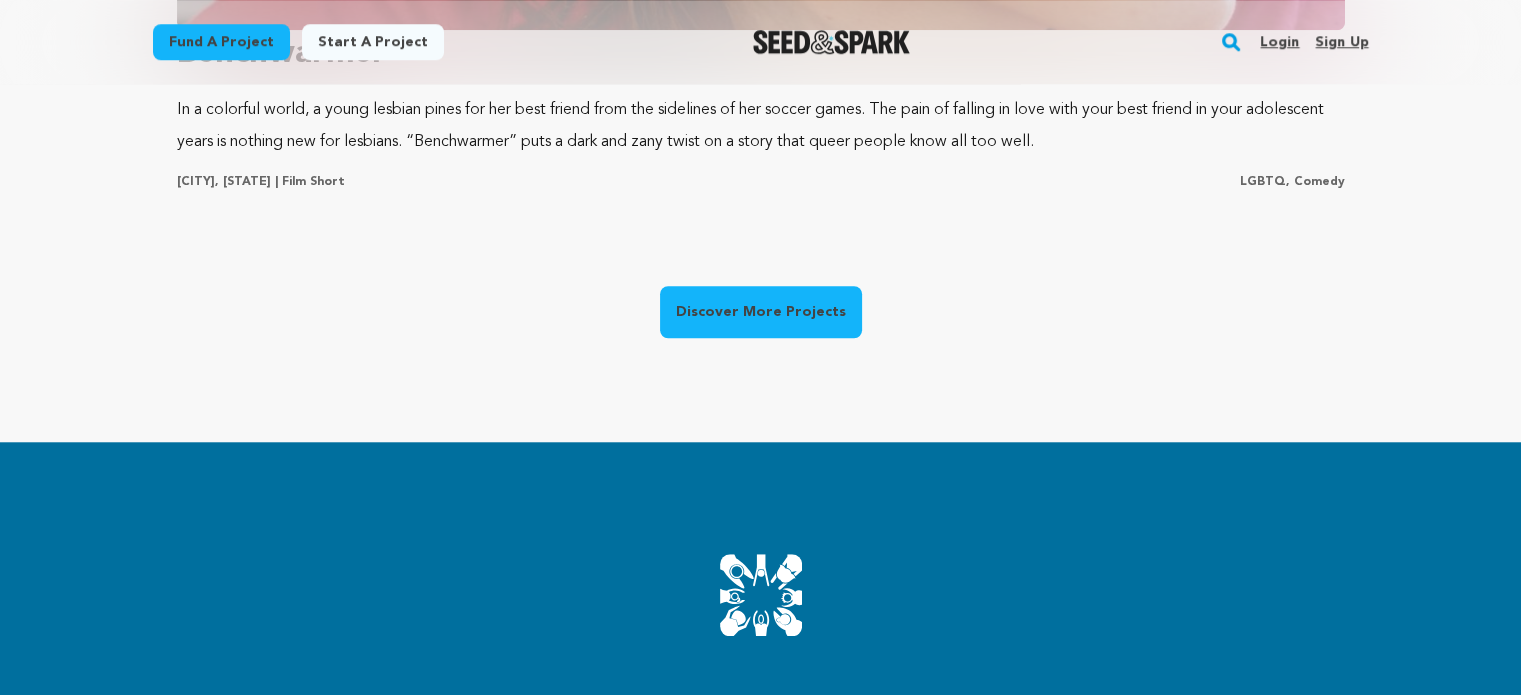 scroll, scrollTop: 1780, scrollLeft: 0, axis: vertical 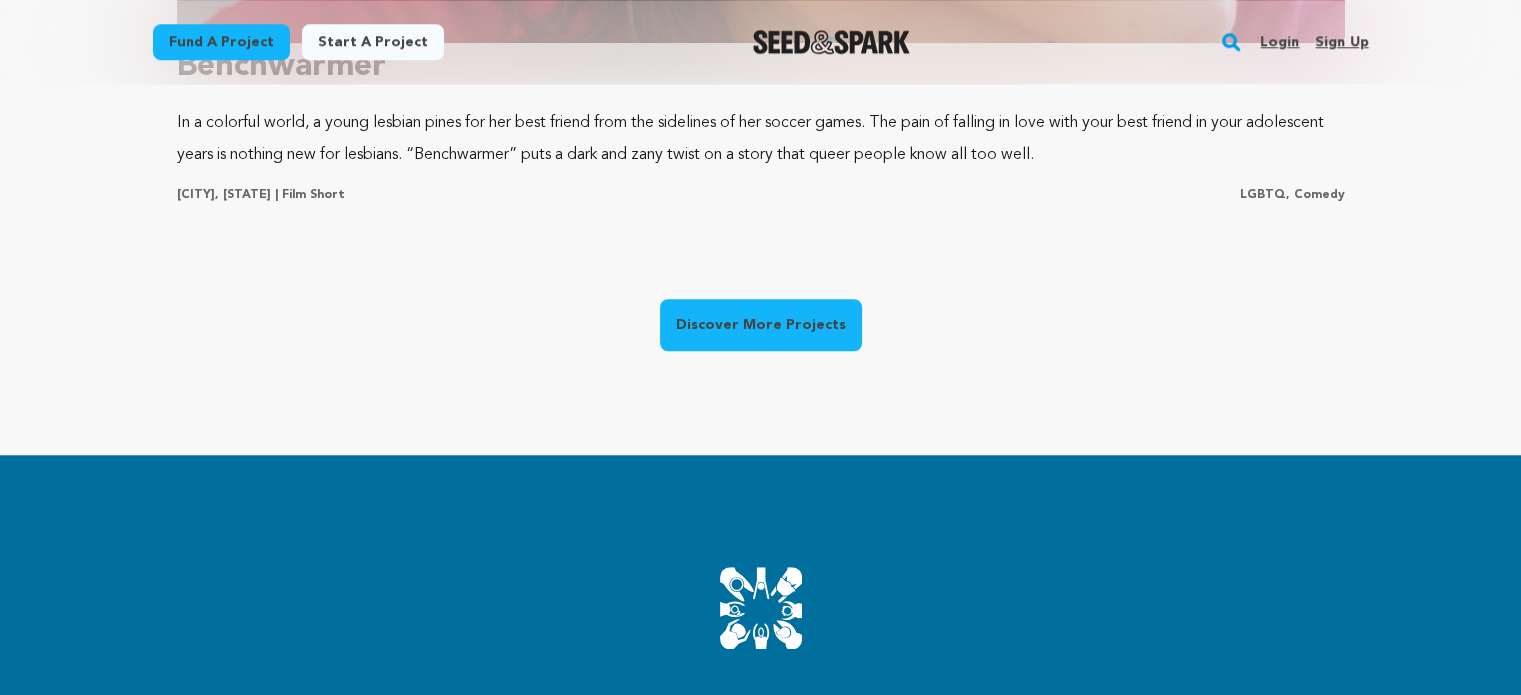 click on "Discover More Projects" at bounding box center (761, 325) 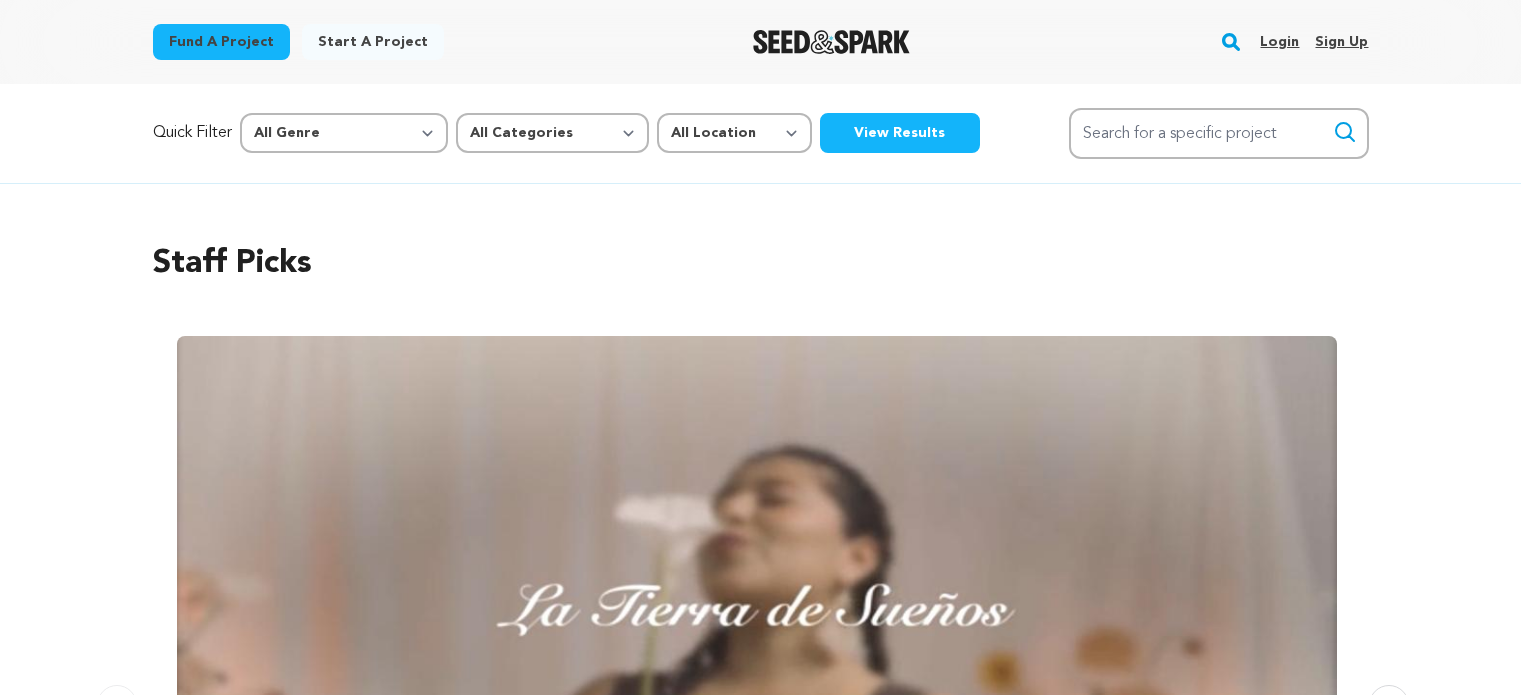 scroll, scrollTop: 0, scrollLeft: 0, axis: both 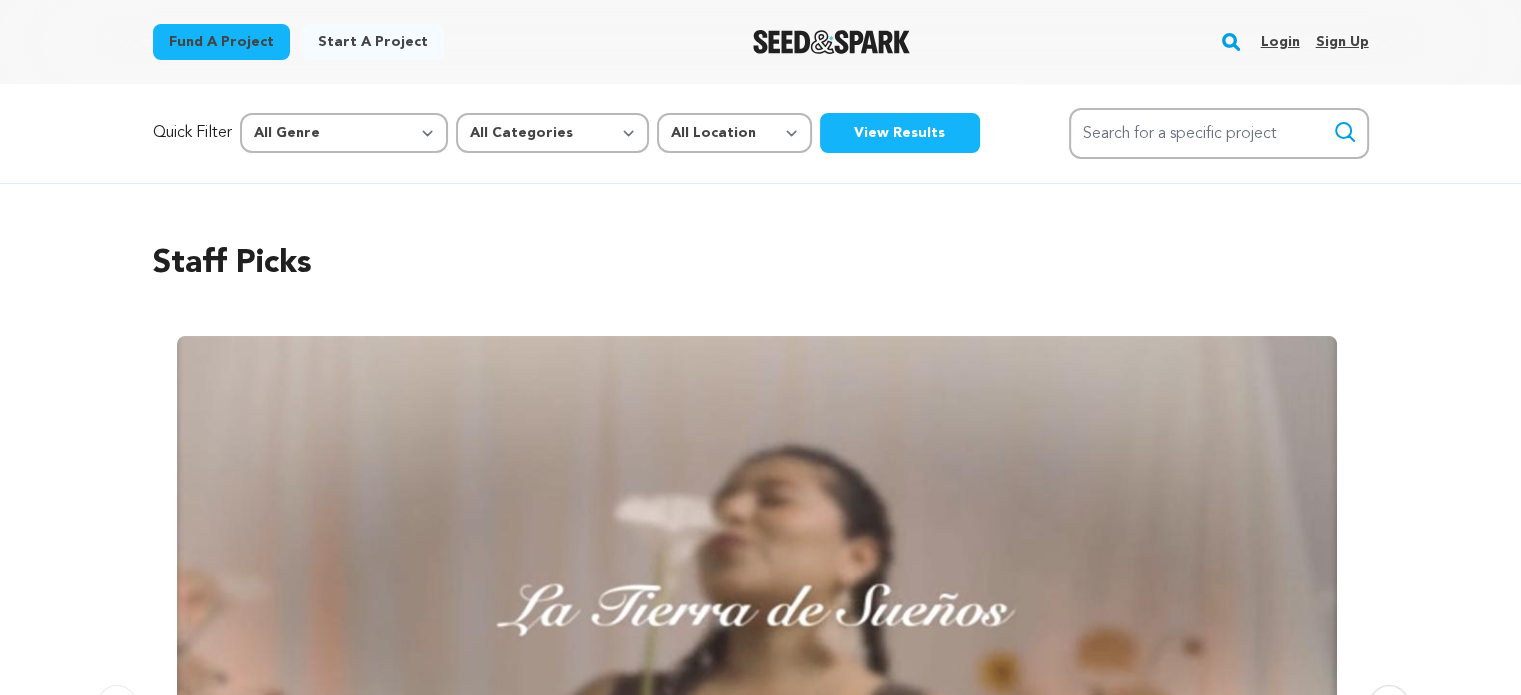 click on "View Results" at bounding box center [900, 133] 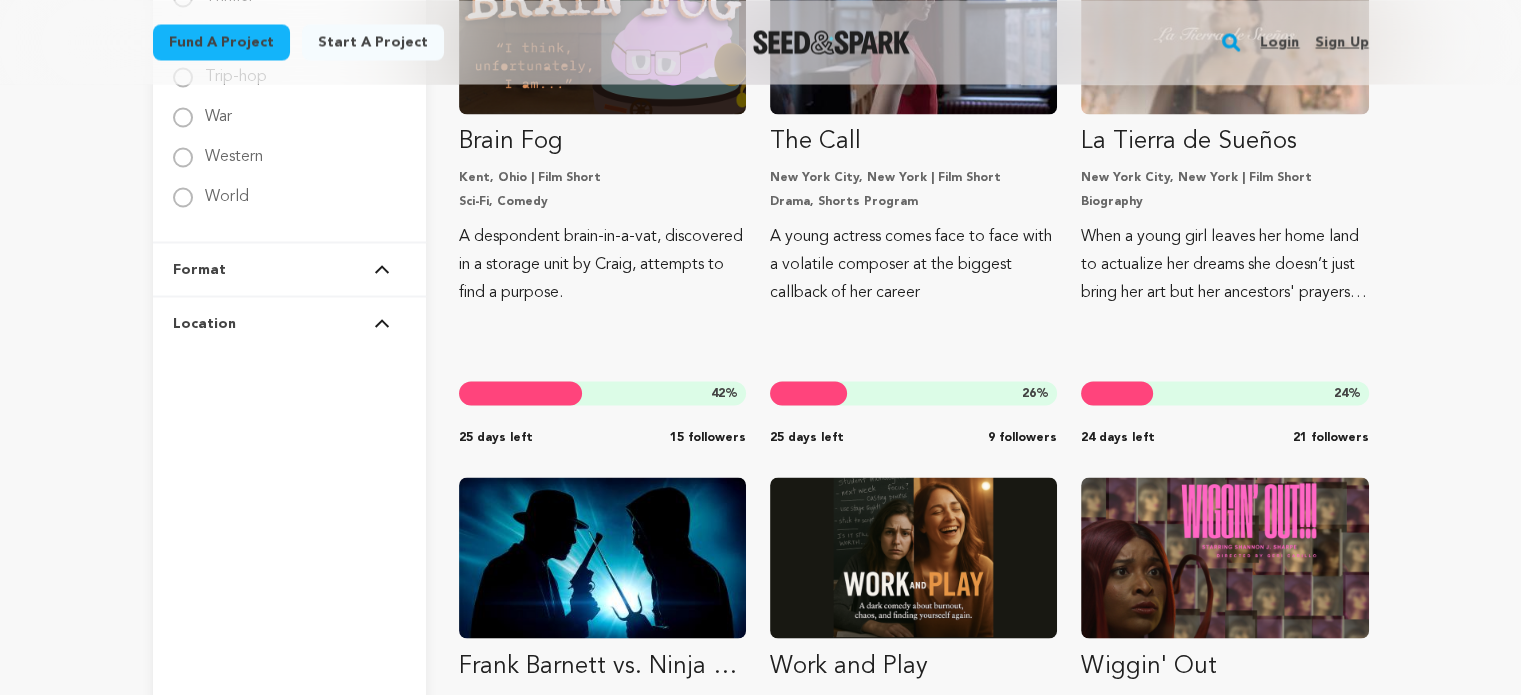 scroll, scrollTop: 3600, scrollLeft: 0, axis: vertical 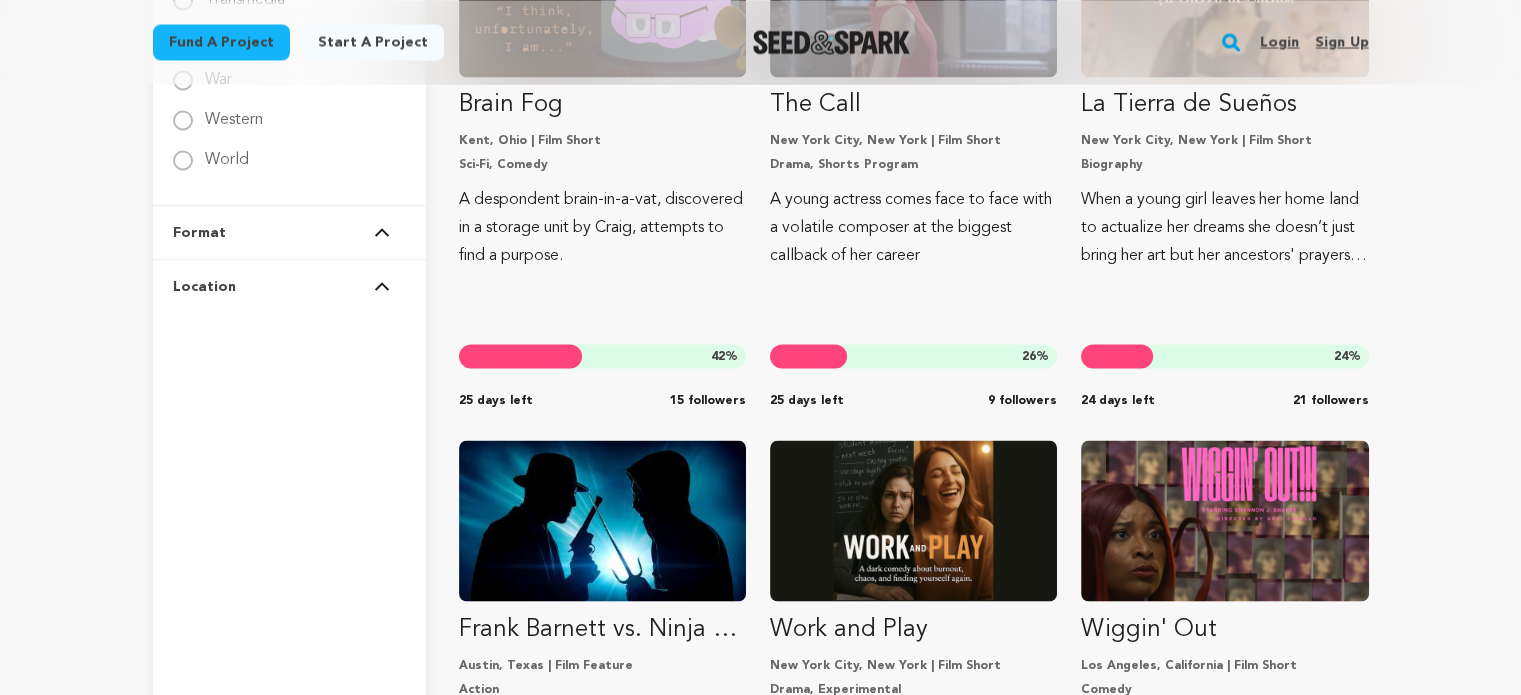 click at bounding box center [831, 42] 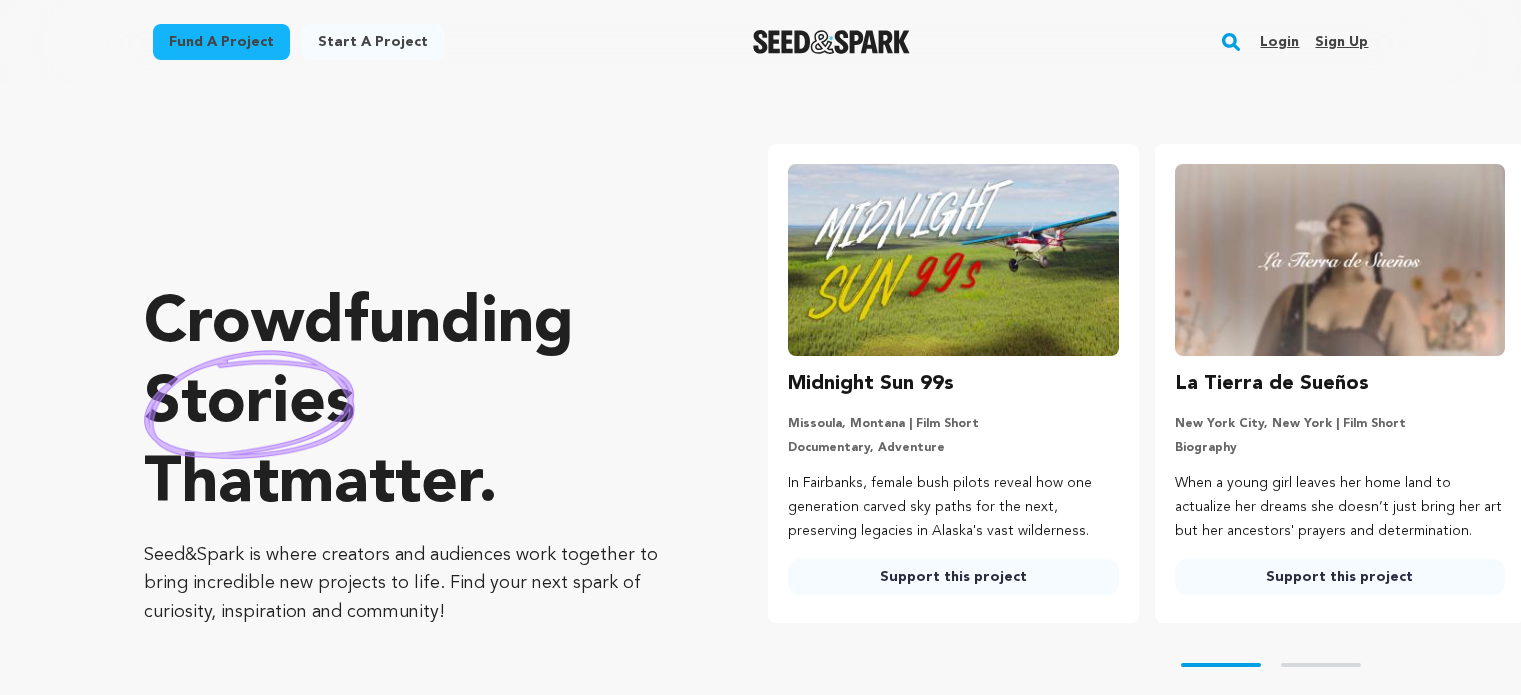 scroll, scrollTop: 0, scrollLeft: 0, axis: both 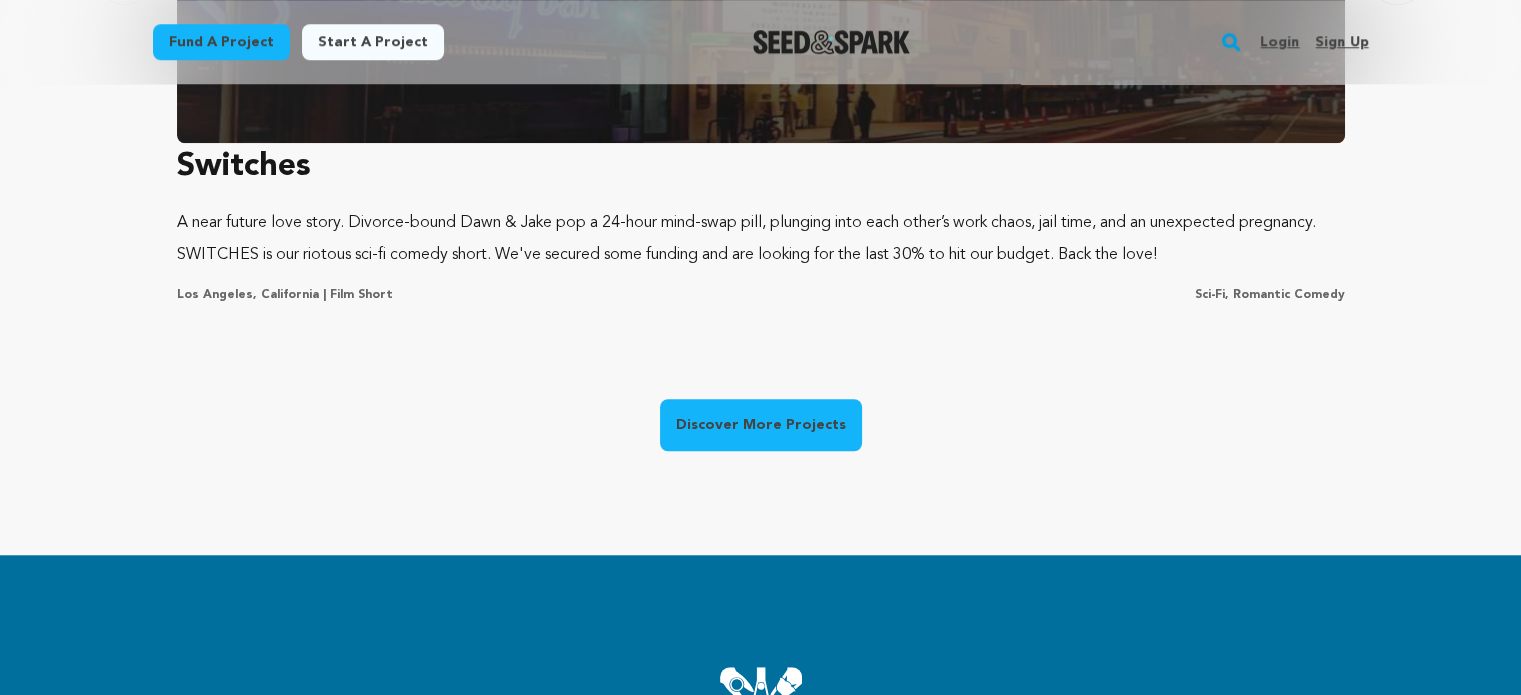 click on "Discover More Projects" at bounding box center (761, 425) 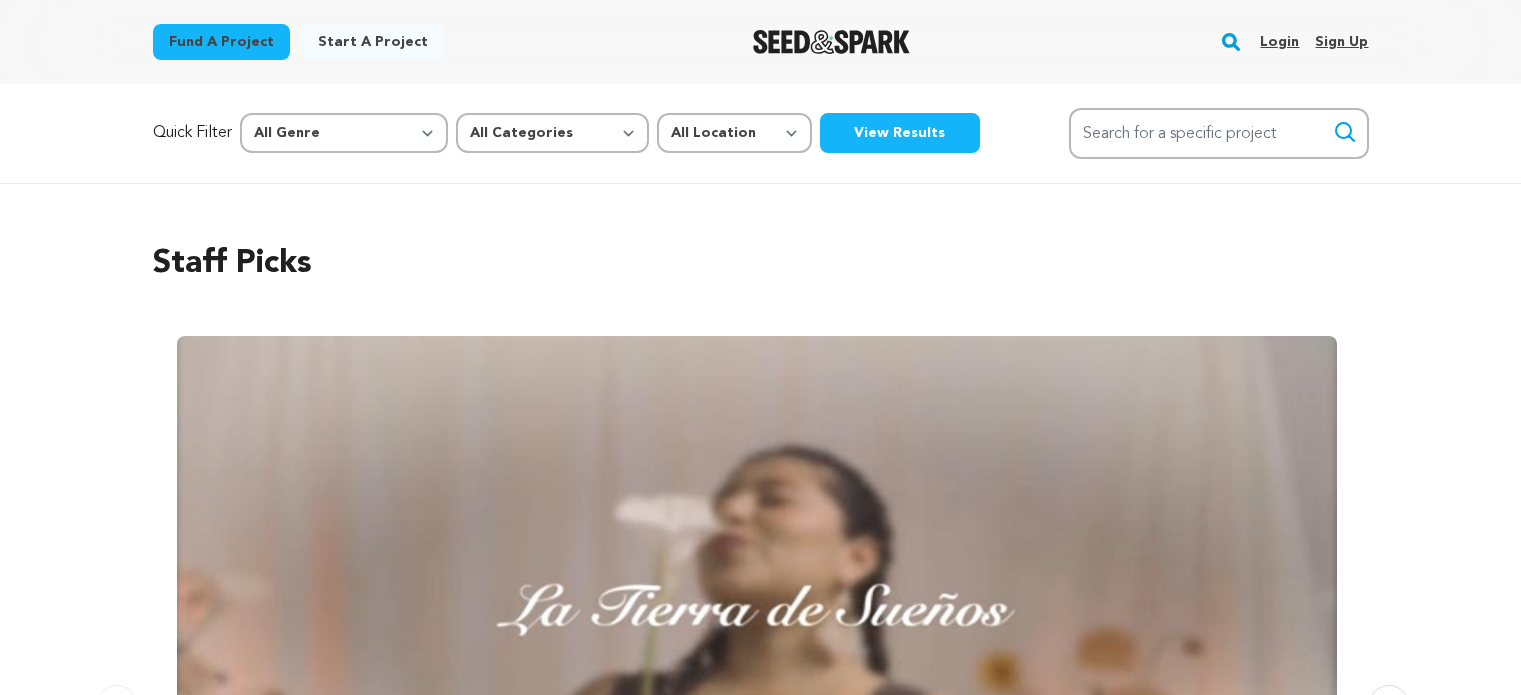 scroll, scrollTop: 0, scrollLeft: 0, axis: both 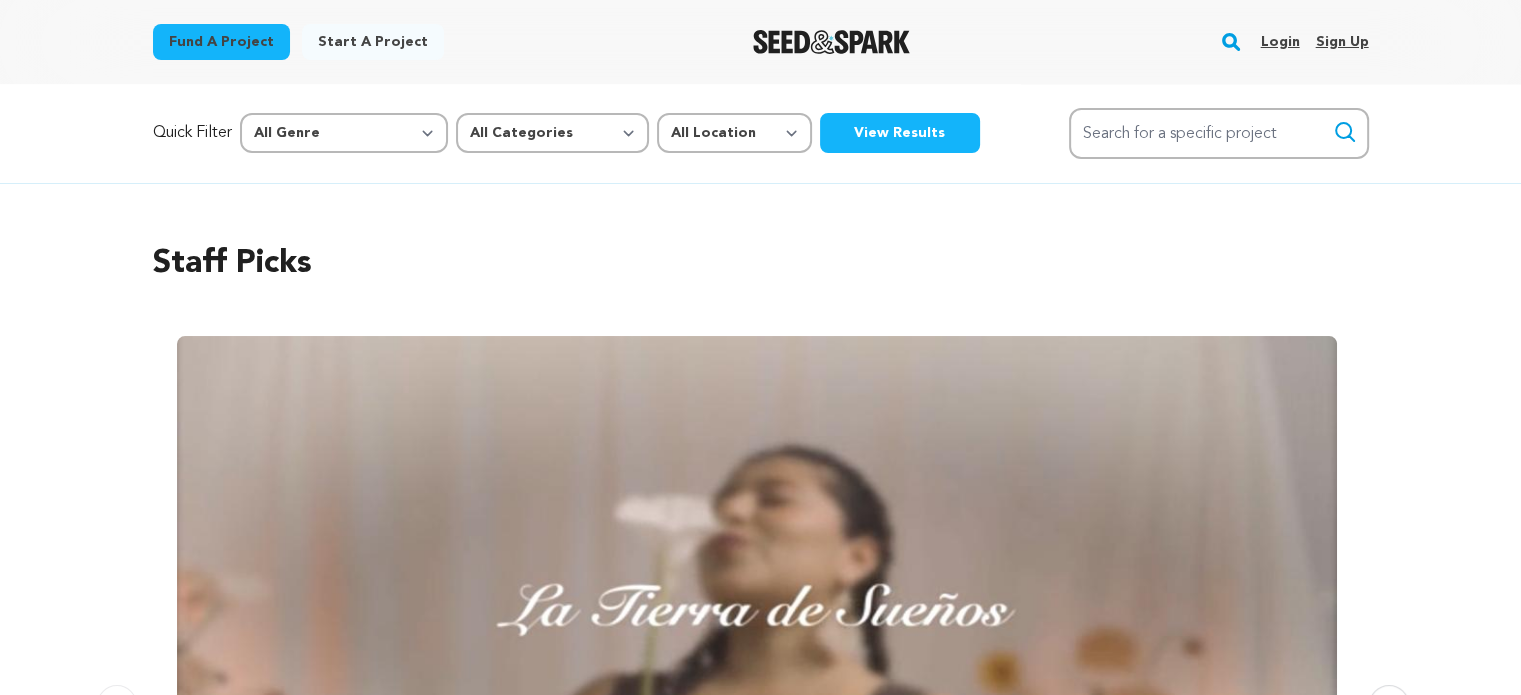 click at bounding box center (831, 42) 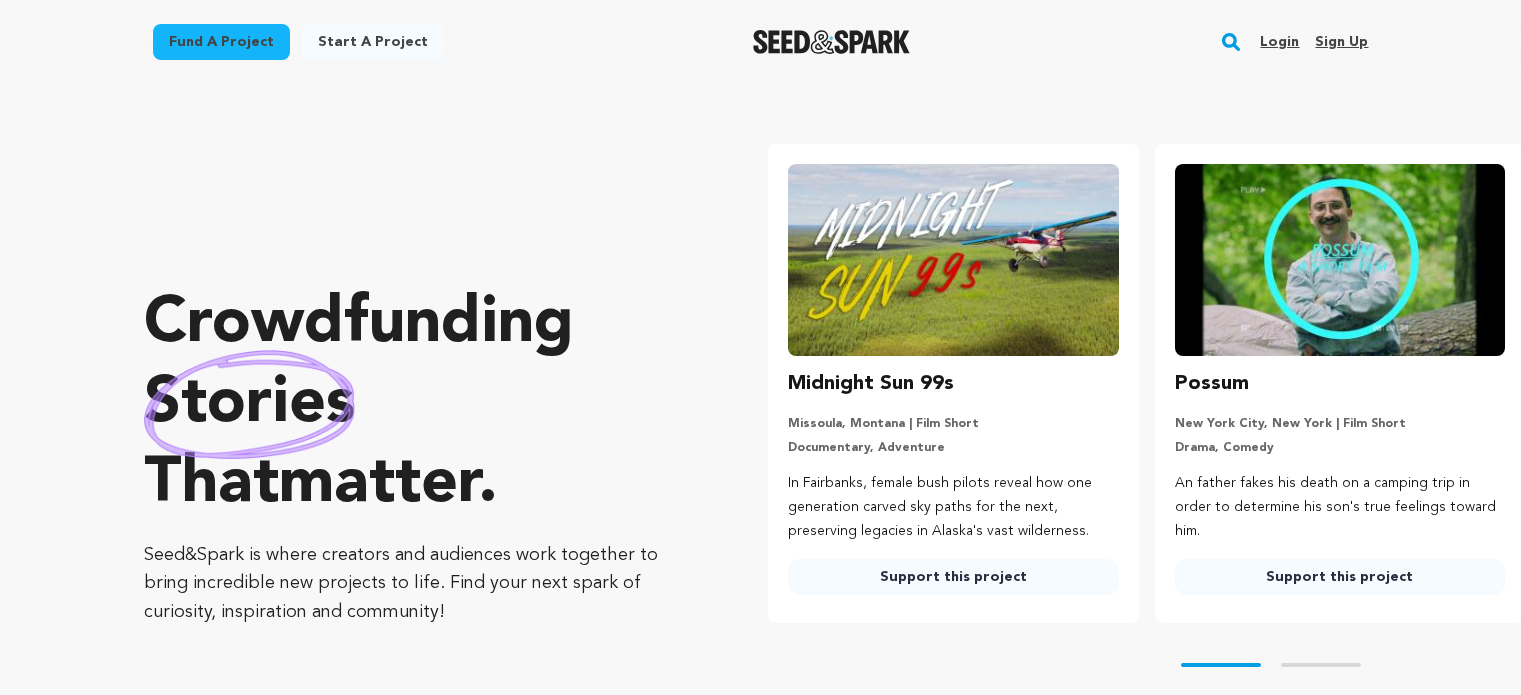 scroll, scrollTop: 0, scrollLeft: 0, axis: both 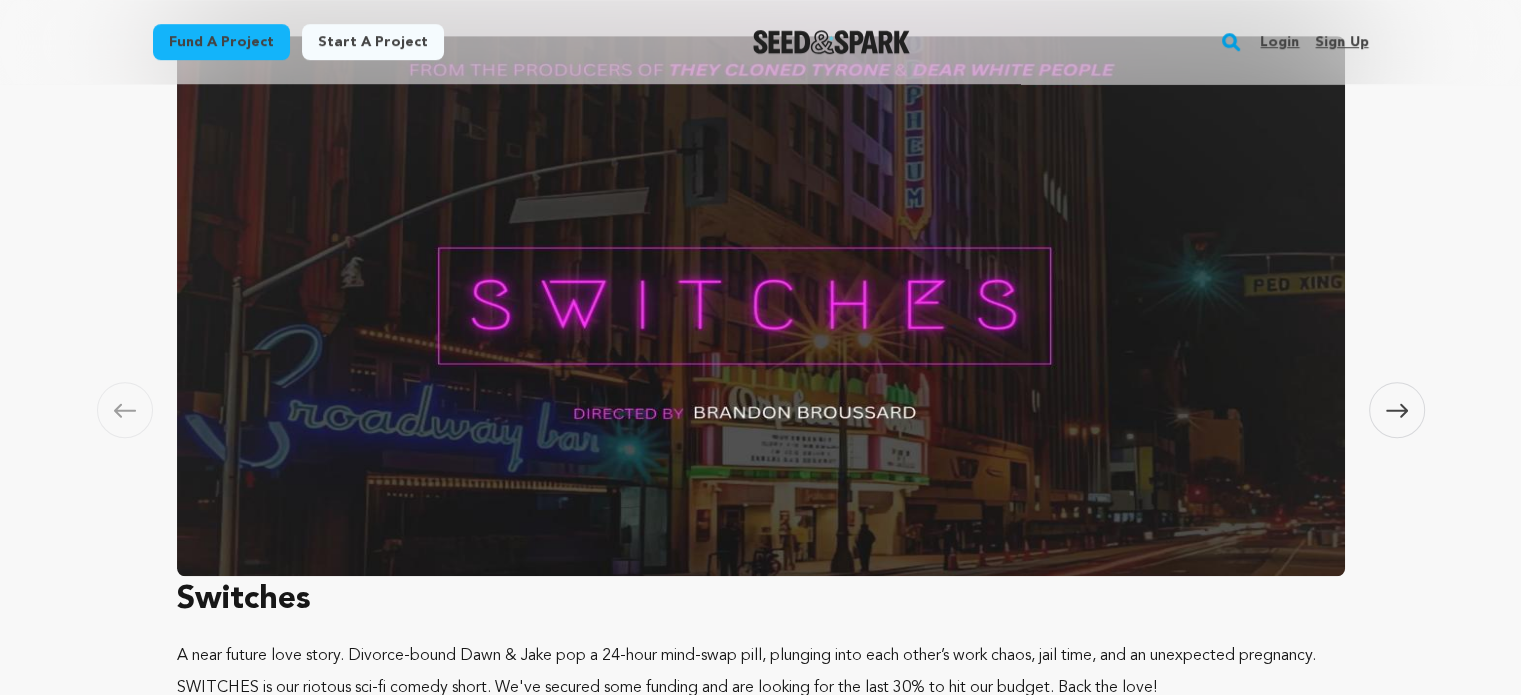 click 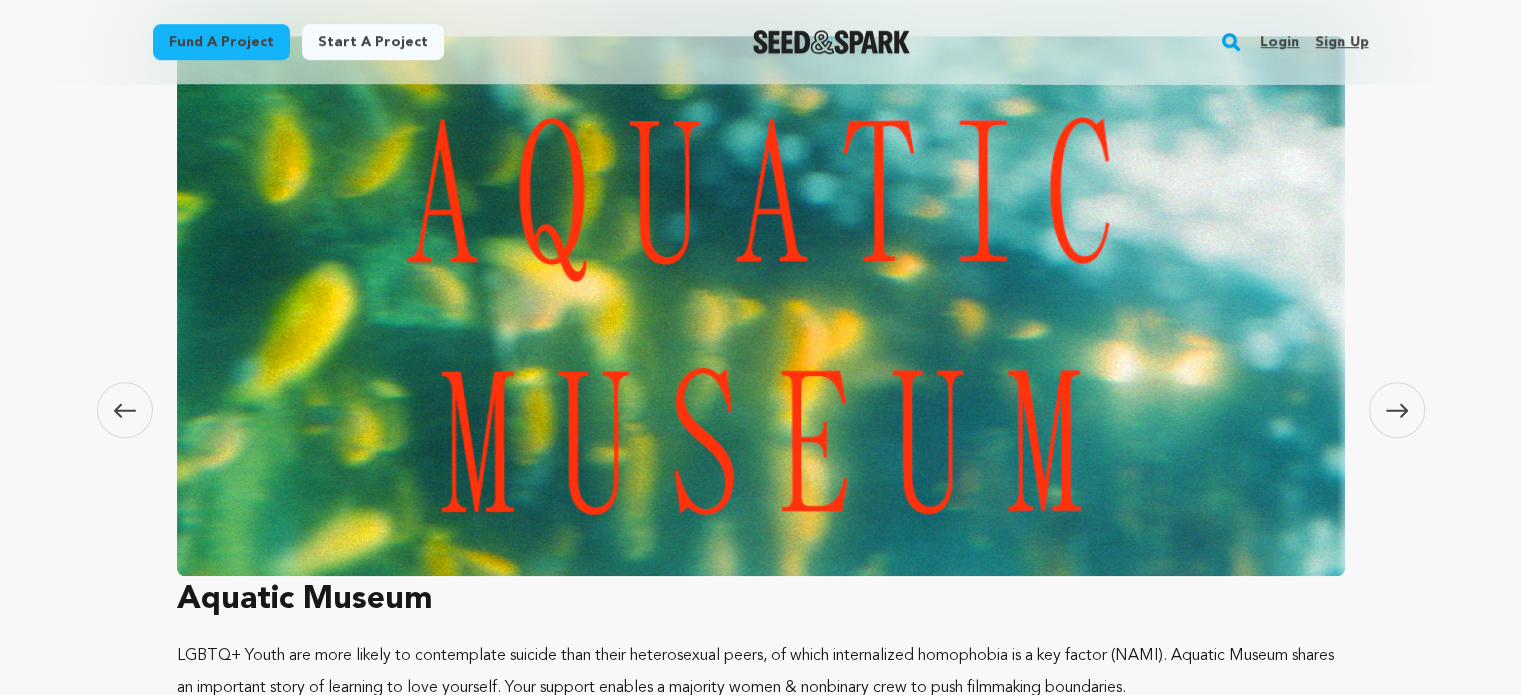 click 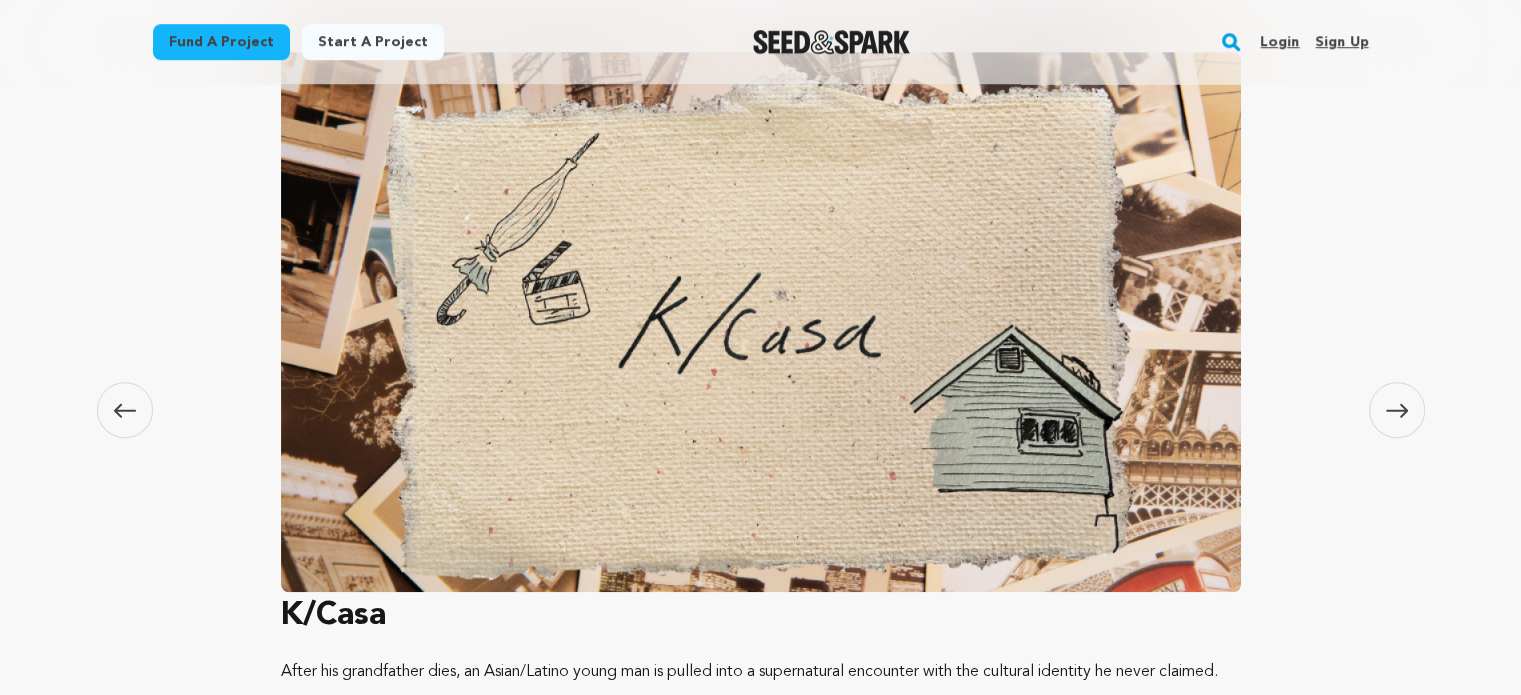 click 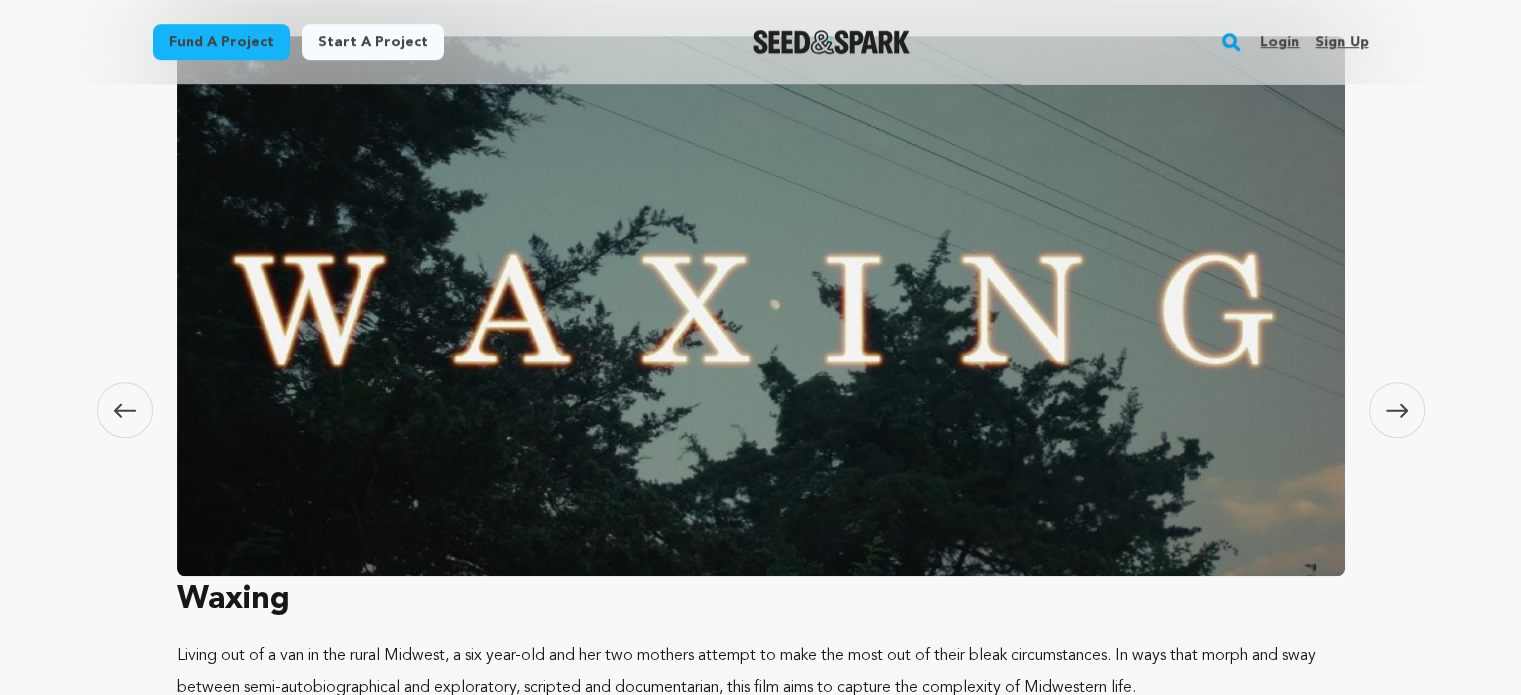 click 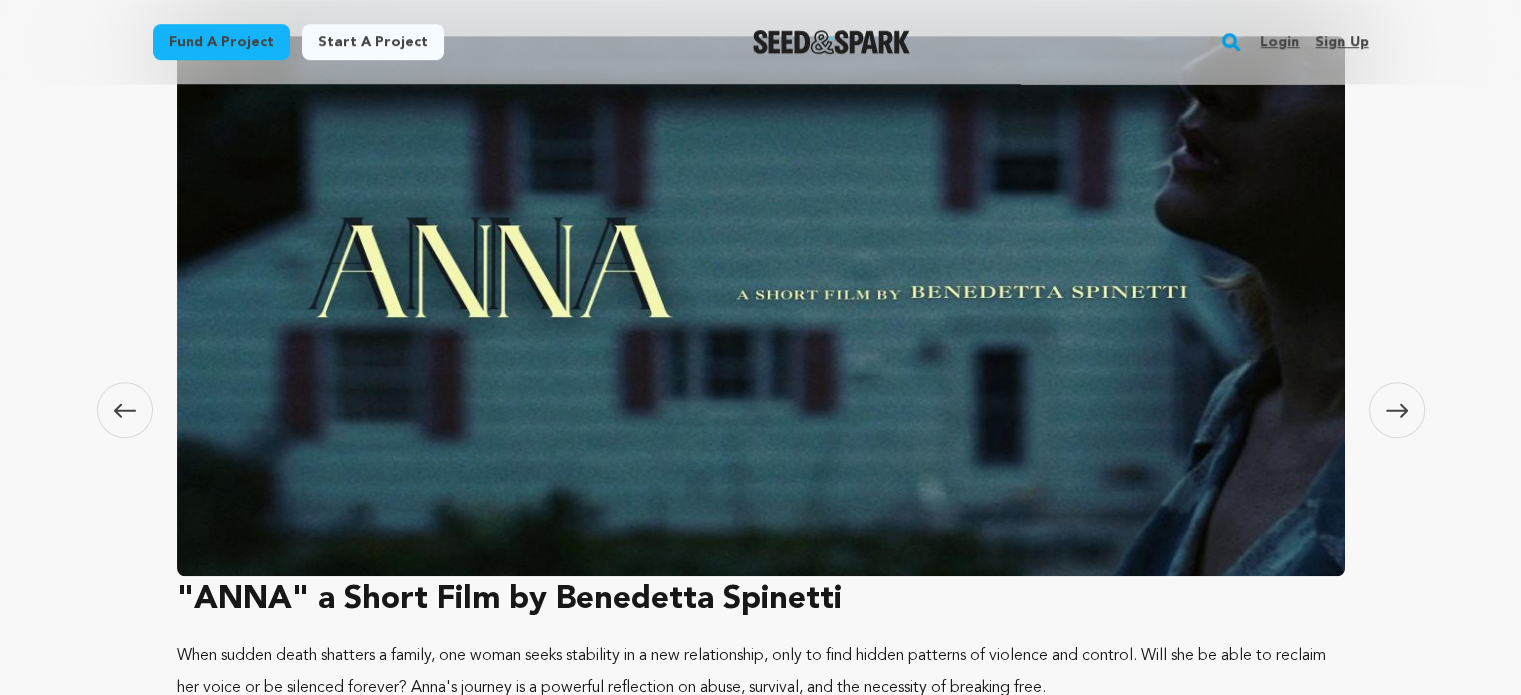 click 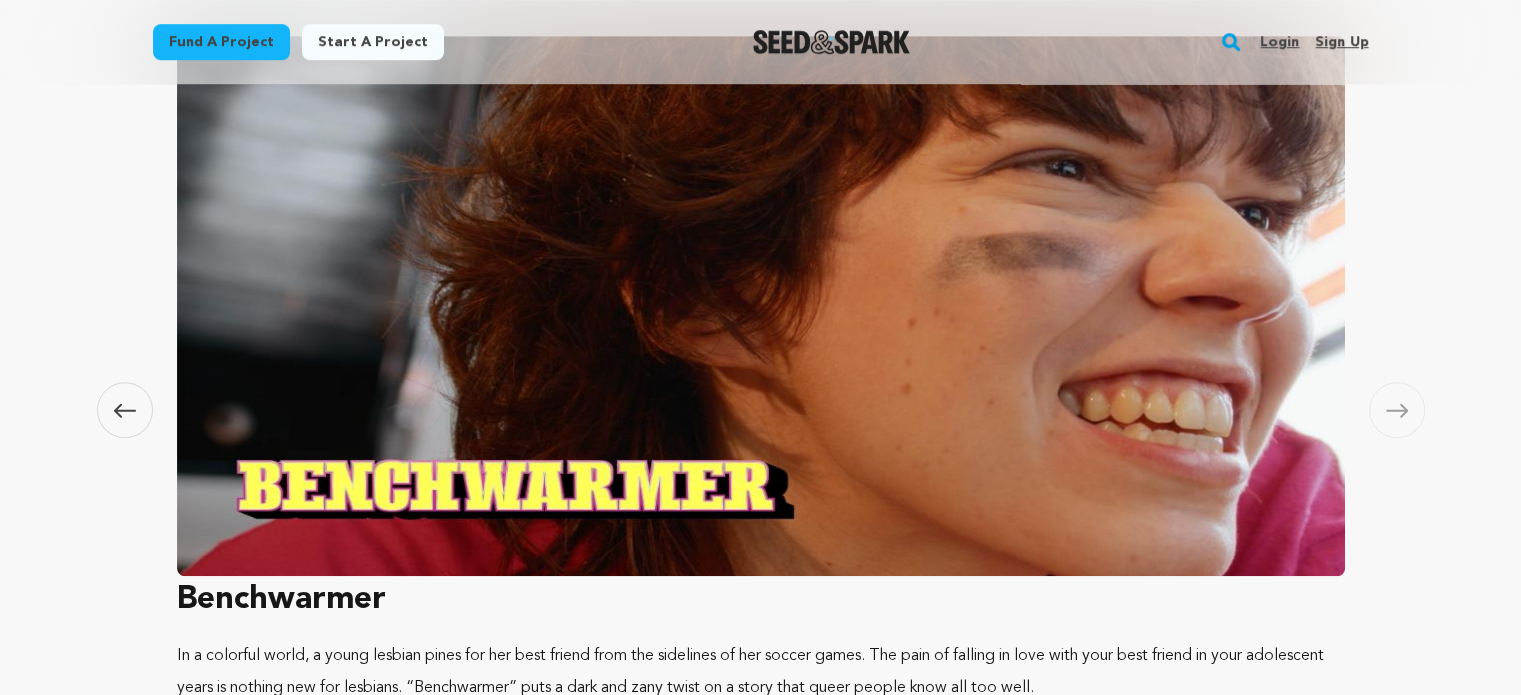click 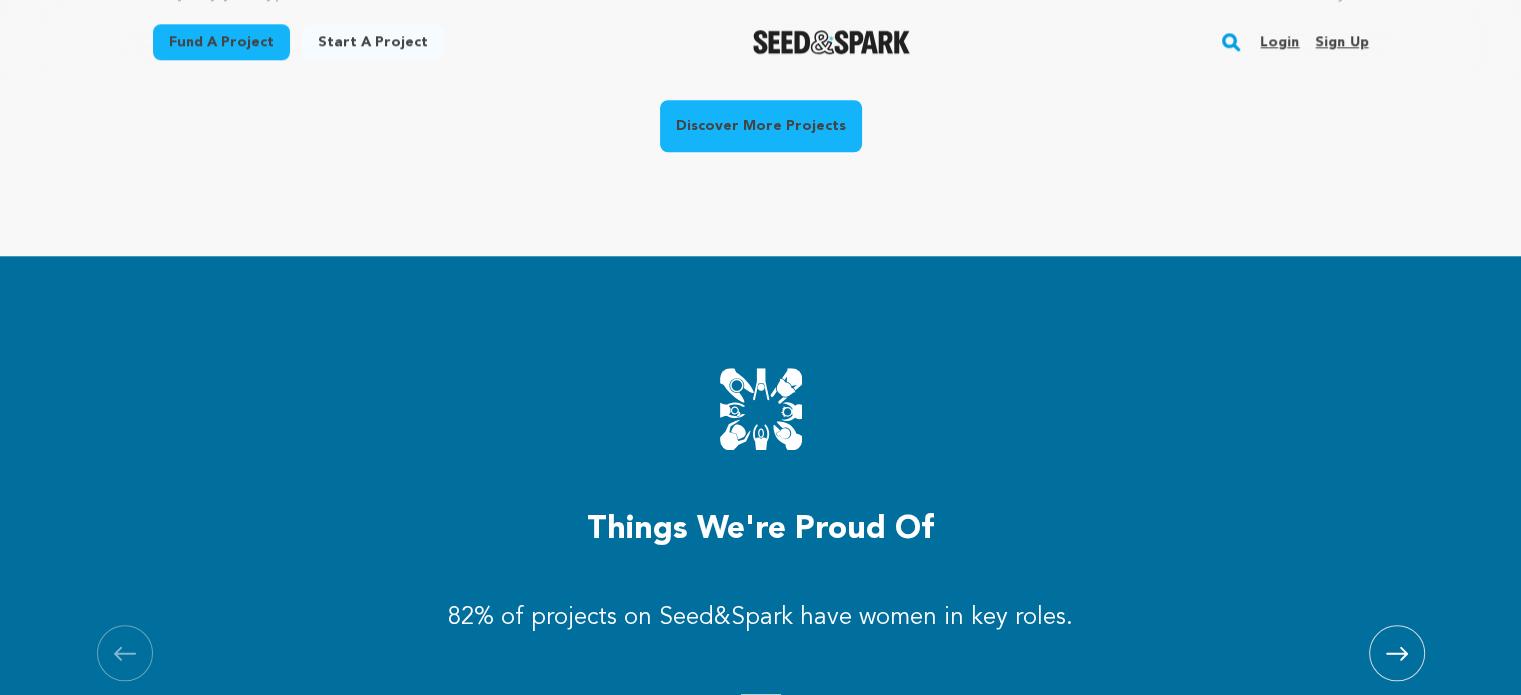 click on "Discover More Projects" at bounding box center (761, 126) 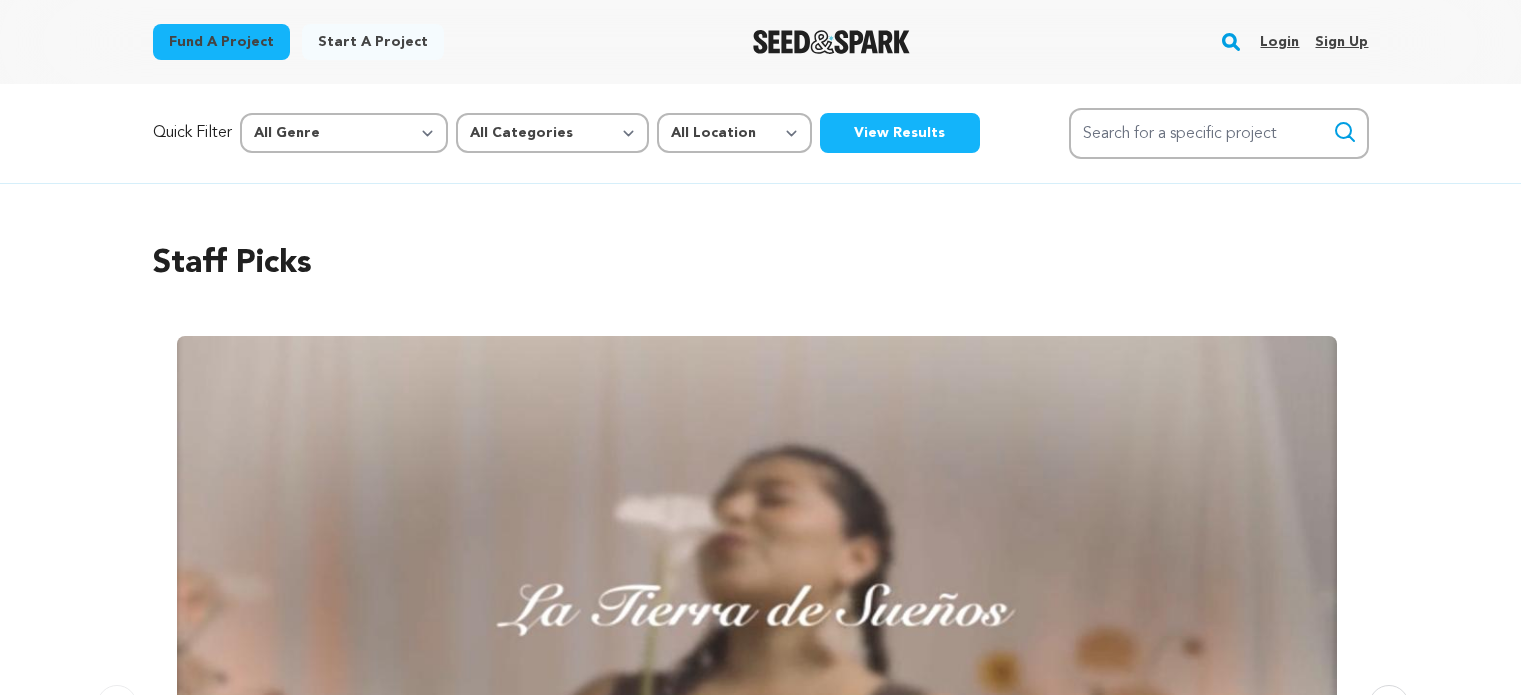 scroll, scrollTop: 0, scrollLeft: 0, axis: both 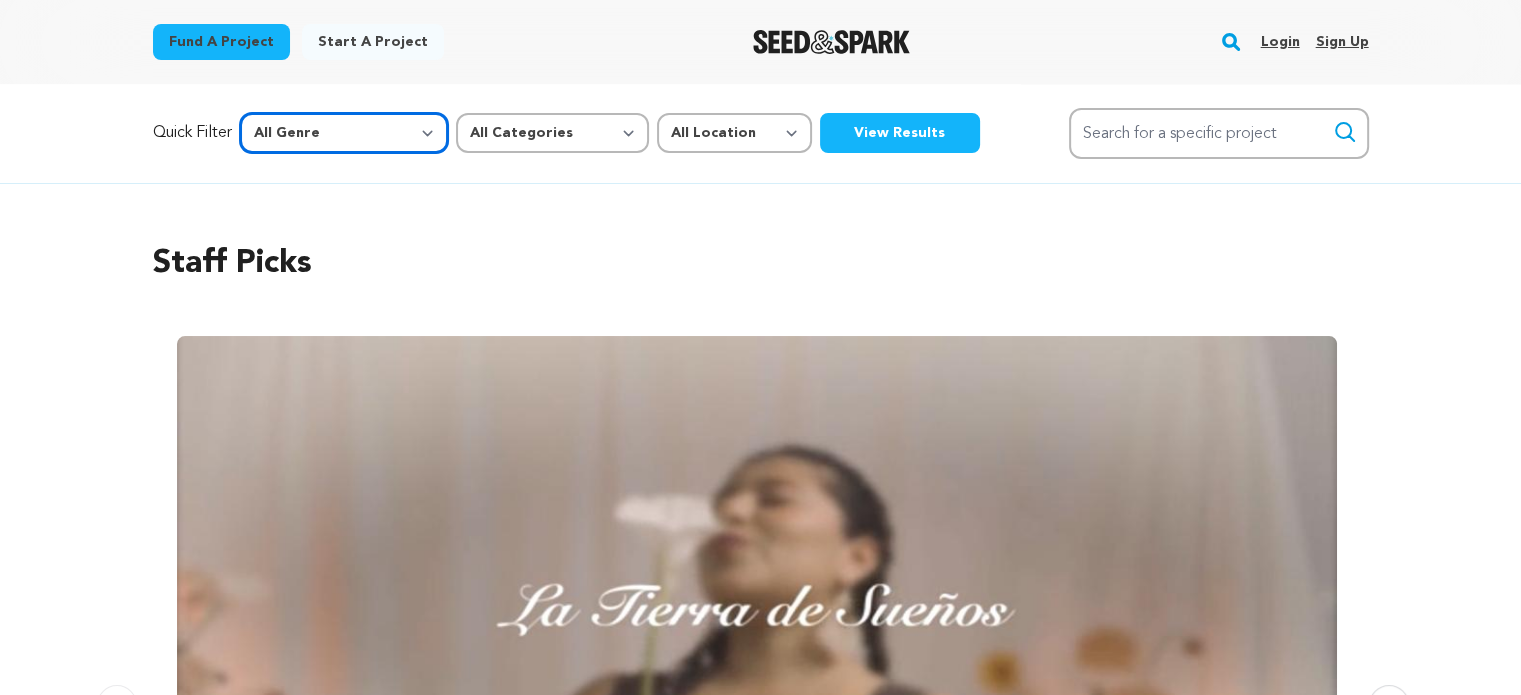 click on "All Genre
Action
Adventure
Afrobeat
Alternative
Ambient
Animation
Bebop
Big Band
Biography
Bluegrass
Blues
Classical
Comedy
Country
Crime
Disco
Documentary
Drama
Dubstep
Electronic/Dance
Emo
Experimental
Family
Fantasy
Film-Noir
Film-related Business
Filmmaker Resource
Folk
Foreign Film
Funk
Game-Show
Garage Grime" at bounding box center [344, 133] 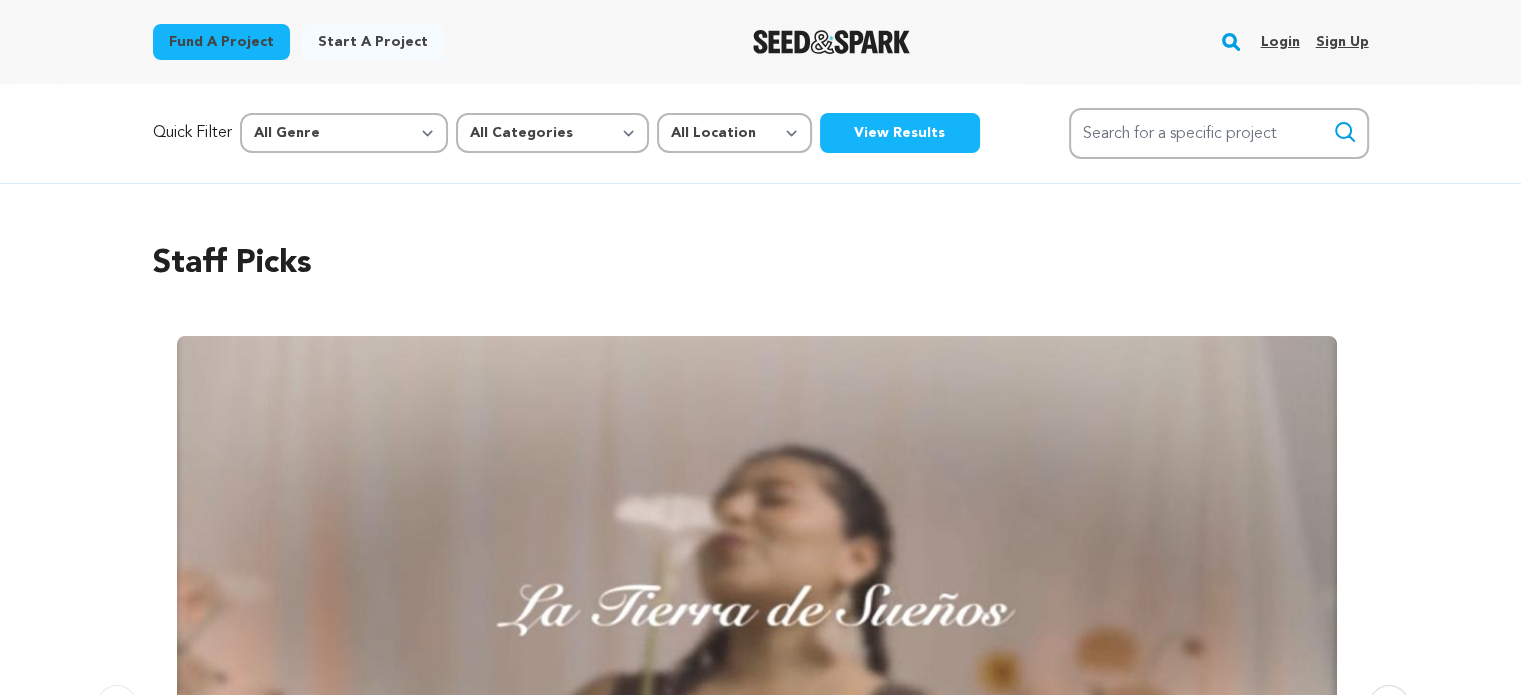 click on "Staff Picks
Carousel
Skip to previous slide page
Carousel
La Tierra de Sueños
[FIRST] [LAST]
La Tierra de Sueños is a short film about migration, memory, and ancestral dreams. As our communities face ongoing displacement, deportation, and erasure, this story uplifts our communities resilience and beauty. La Tierra de Sueños is a reminder that our voices, art and truths belong and matter." at bounding box center [761, 641] 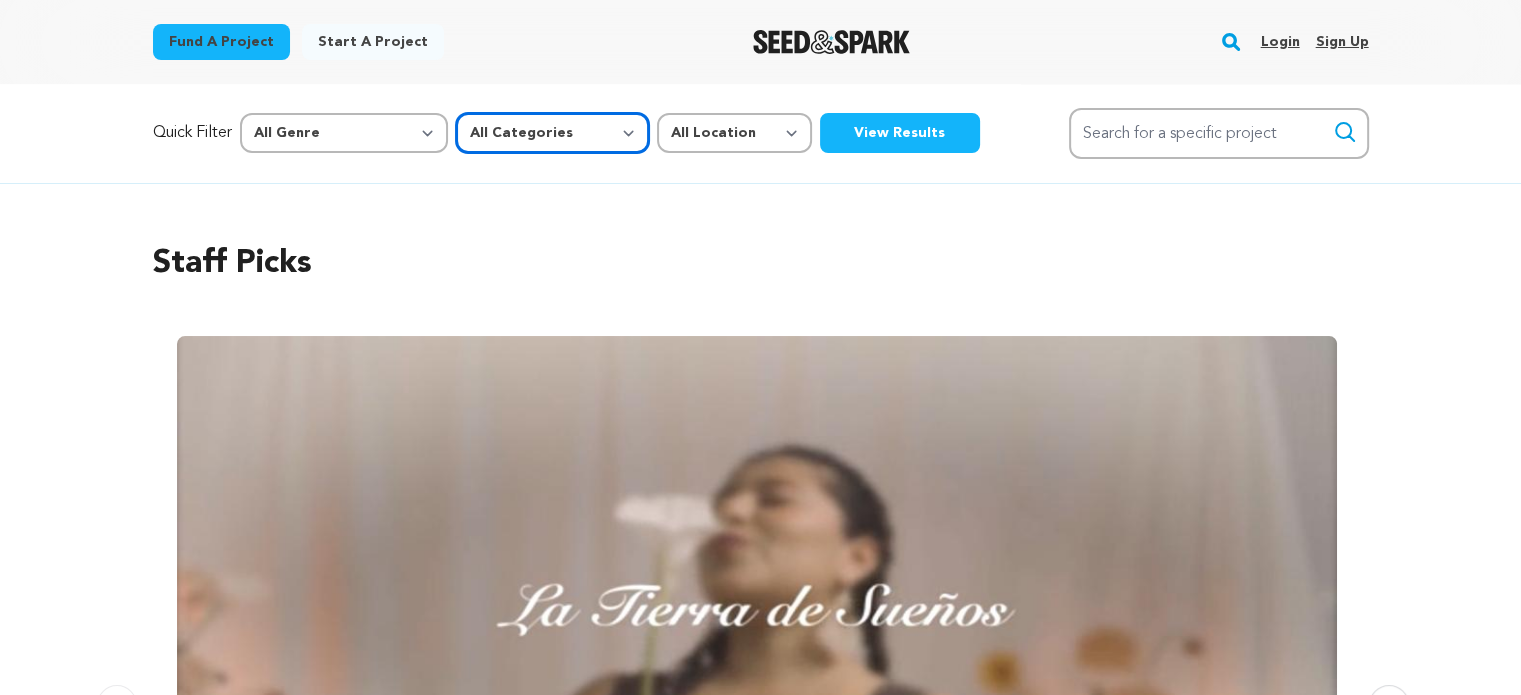 click on "All Categories
Film Feature
Film Short
Series
Music Video
Comics
Artist Residency
Art & Photography
Collective
Dance
Games
Music
Radio & Podcasts
Orgs & Companies
Venue & Spaces" at bounding box center (552, 133) 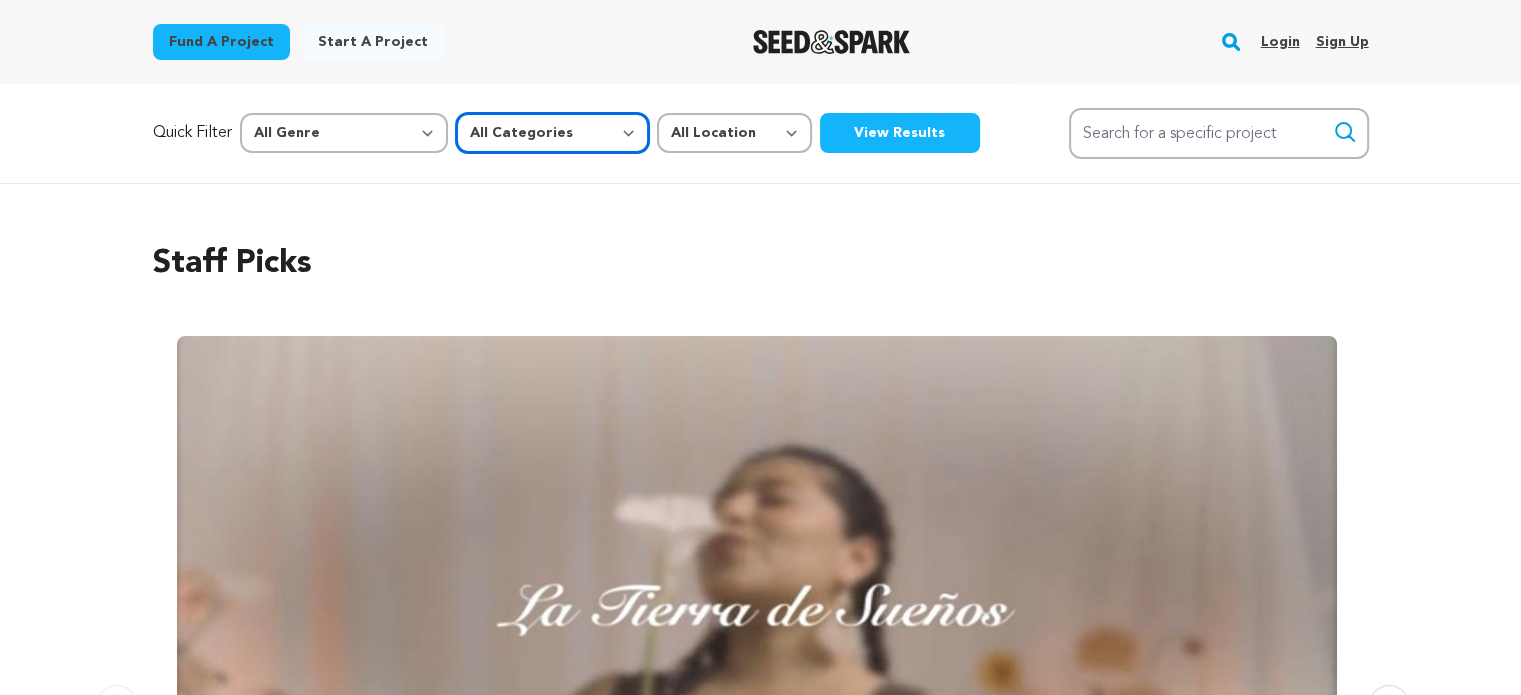 select on "382" 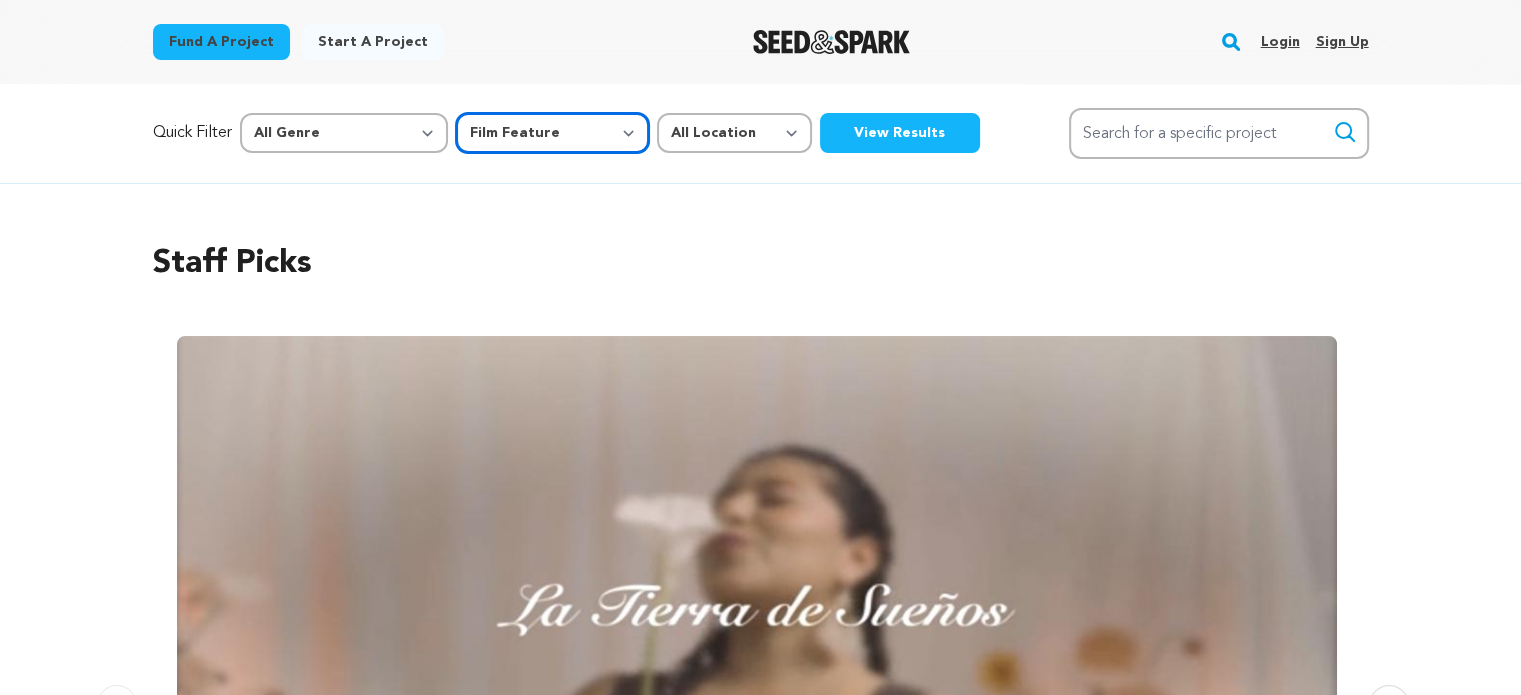 click on "All Categories
Film Feature
Film Short
Series
Music Video
Comics
Artist Residency
Art & Photography
Collective
Dance
Games
Music
Radio & Podcasts
Orgs & Companies
Venue & Spaces" at bounding box center [552, 133] 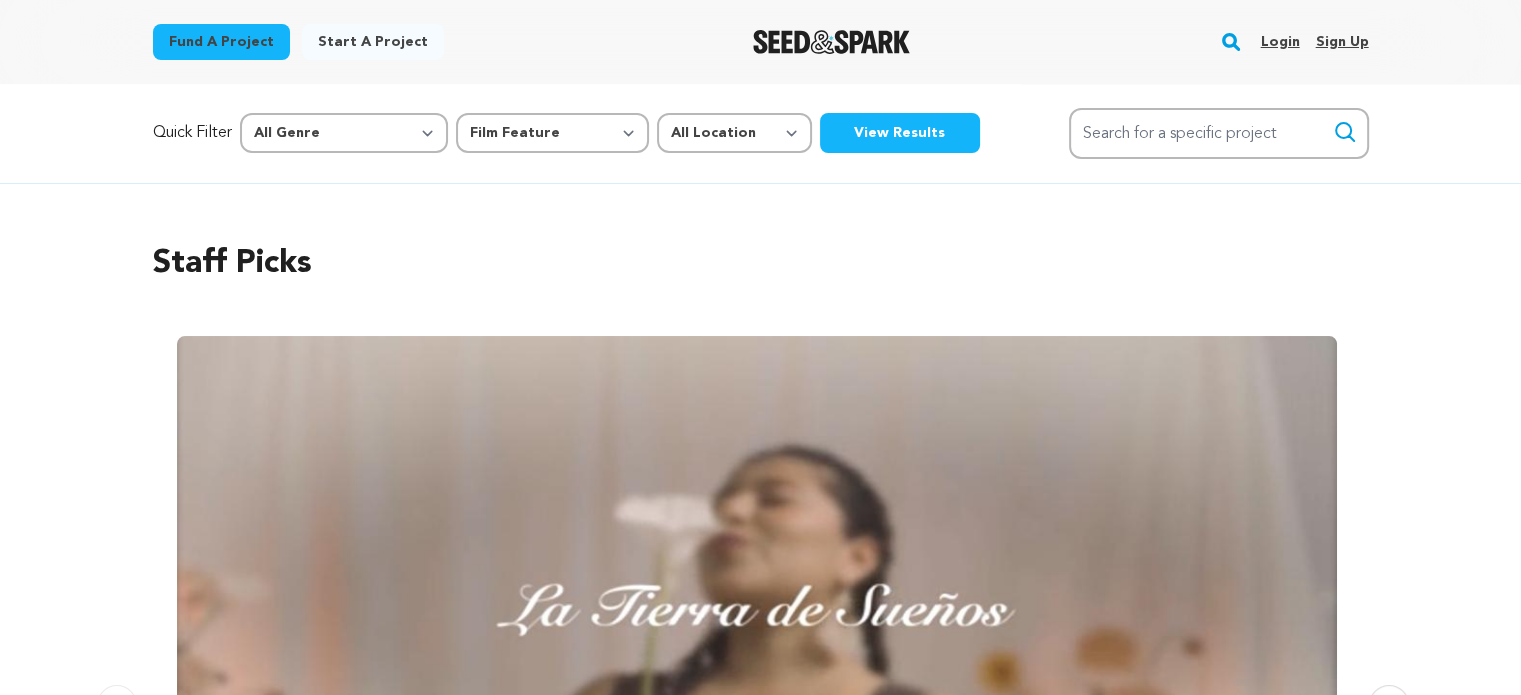 click on "View Results" at bounding box center (900, 133) 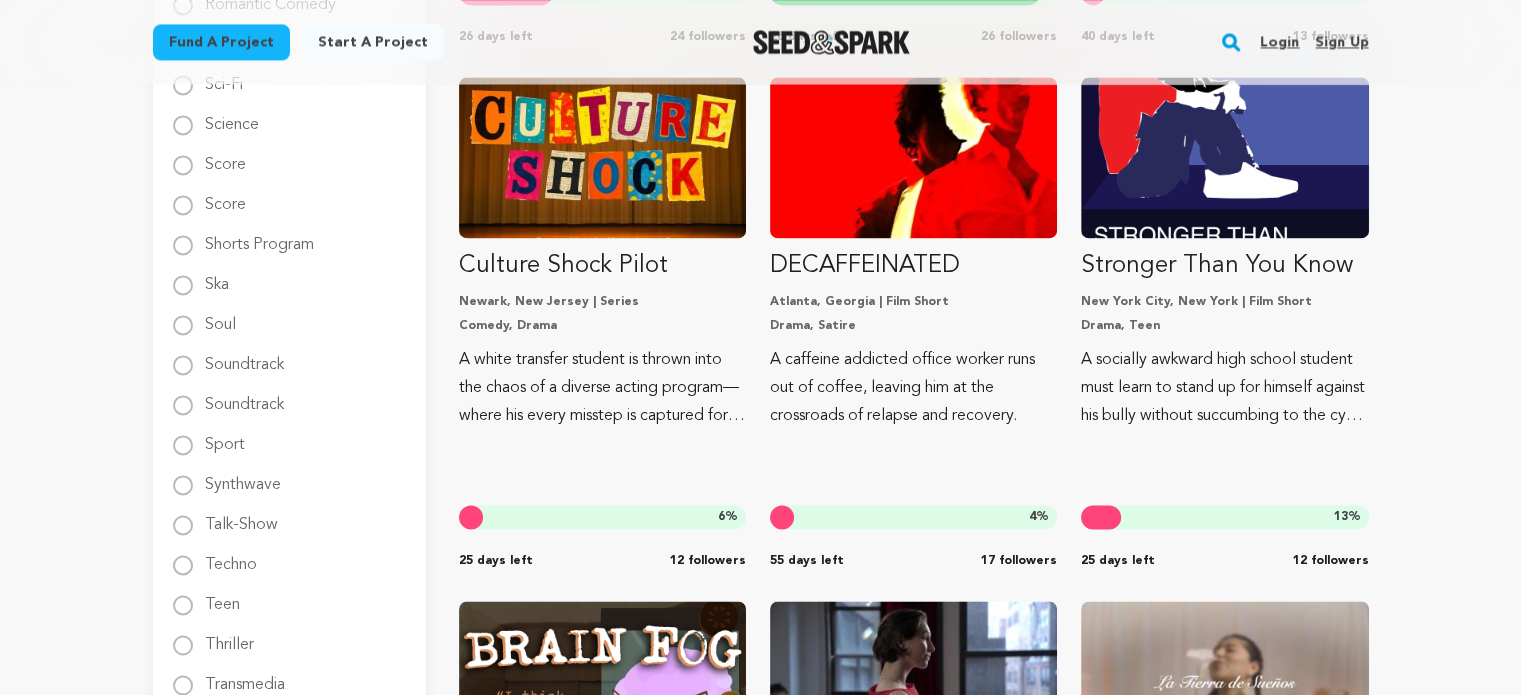 scroll, scrollTop: 2920, scrollLeft: 0, axis: vertical 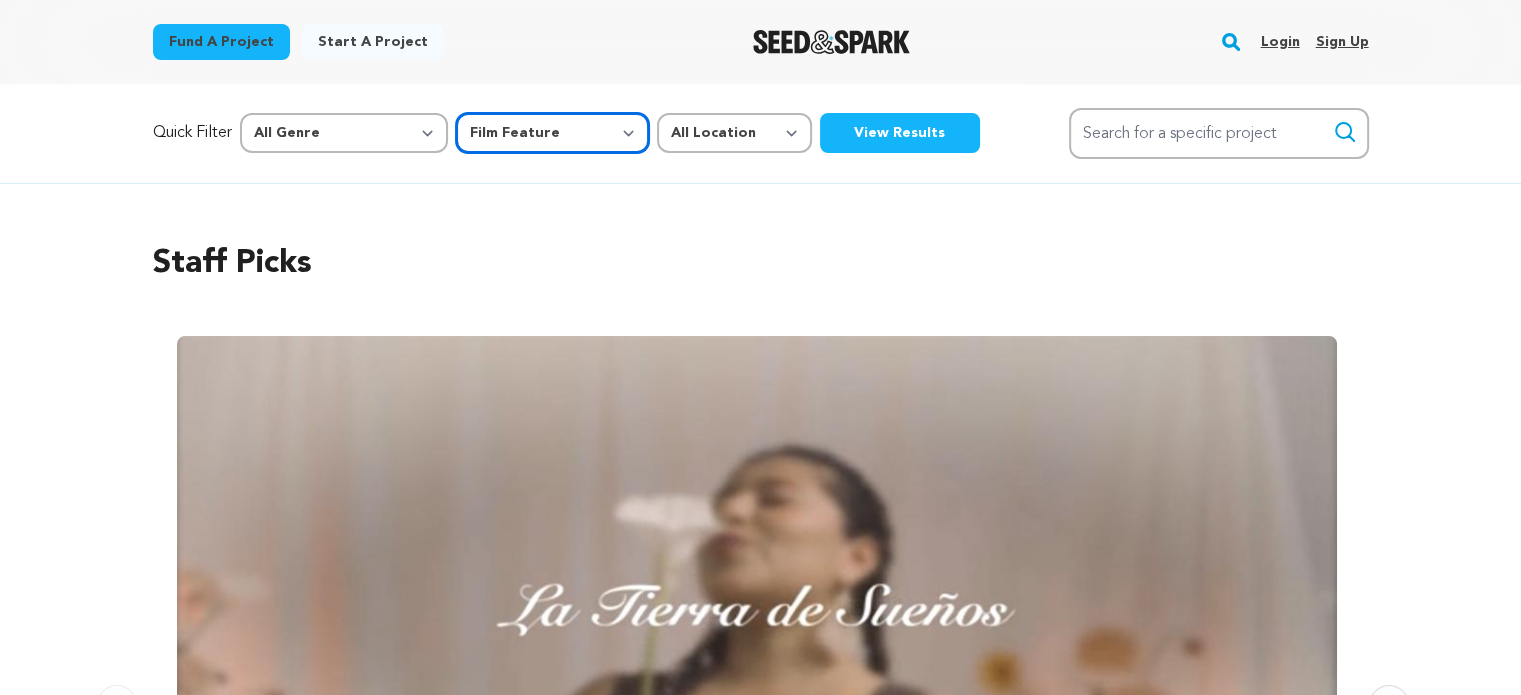 click on "All Categories
Film Feature
Film Short
Series
Music Video
Comics
Artist Residency
Art & Photography
Collective
Dance
Games
Music
Radio & Podcasts
Orgs & Companies
Venue & Spaces" at bounding box center [552, 133] 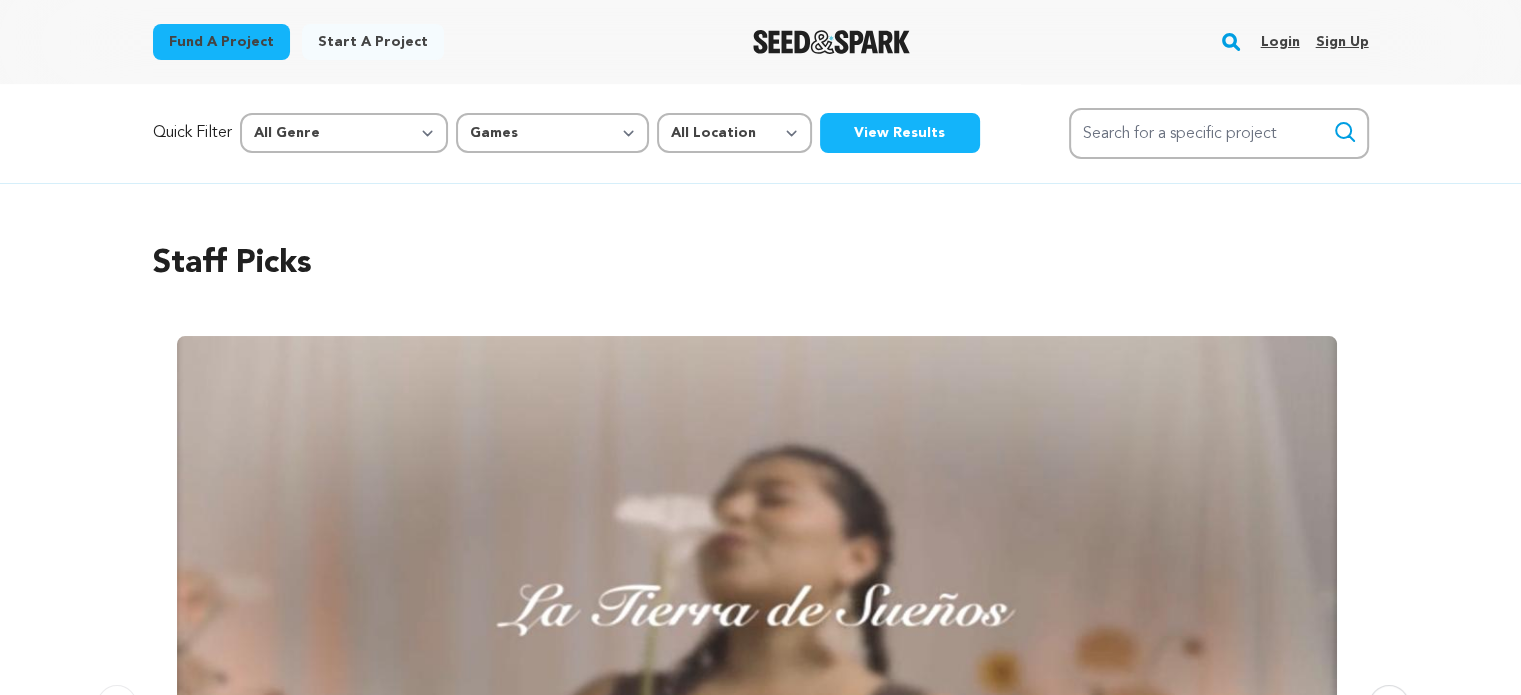click on "View Results" at bounding box center (900, 133) 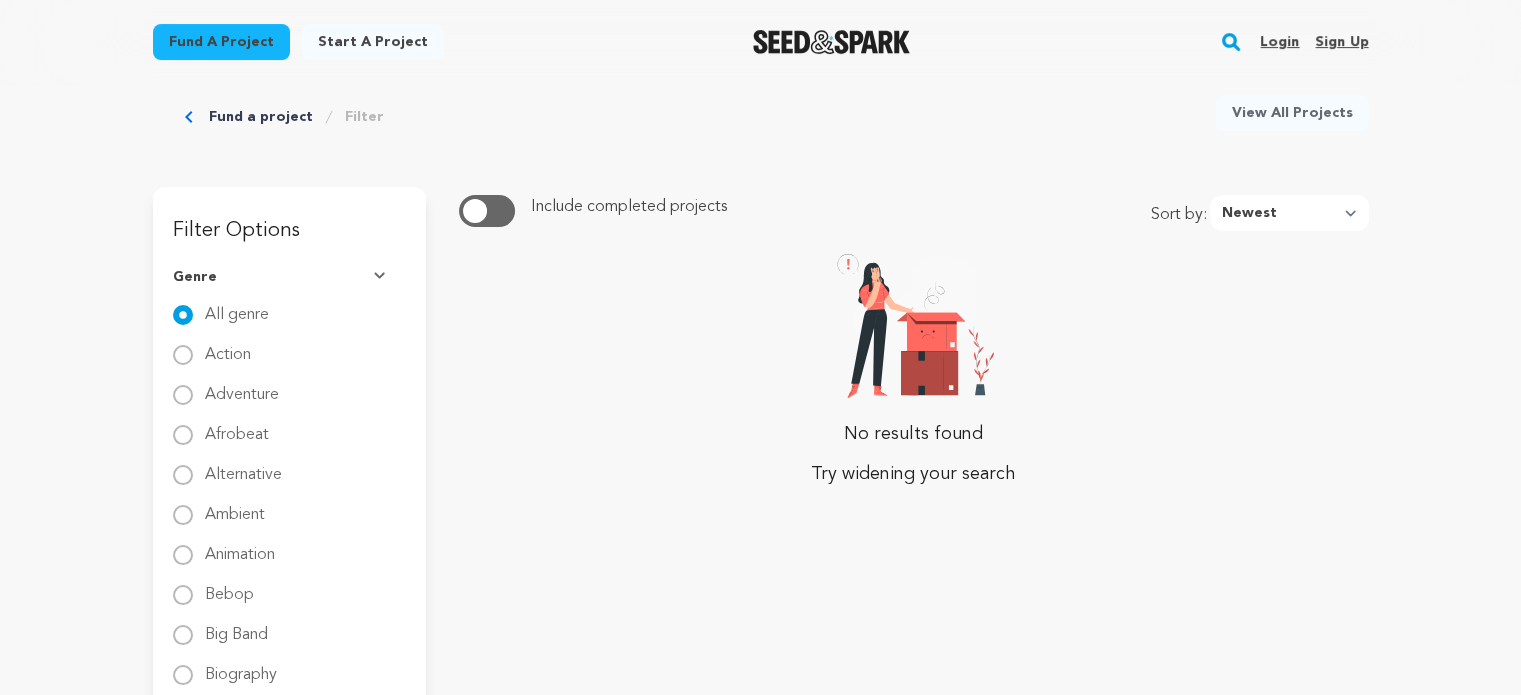 scroll, scrollTop: 0, scrollLeft: 0, axis: both 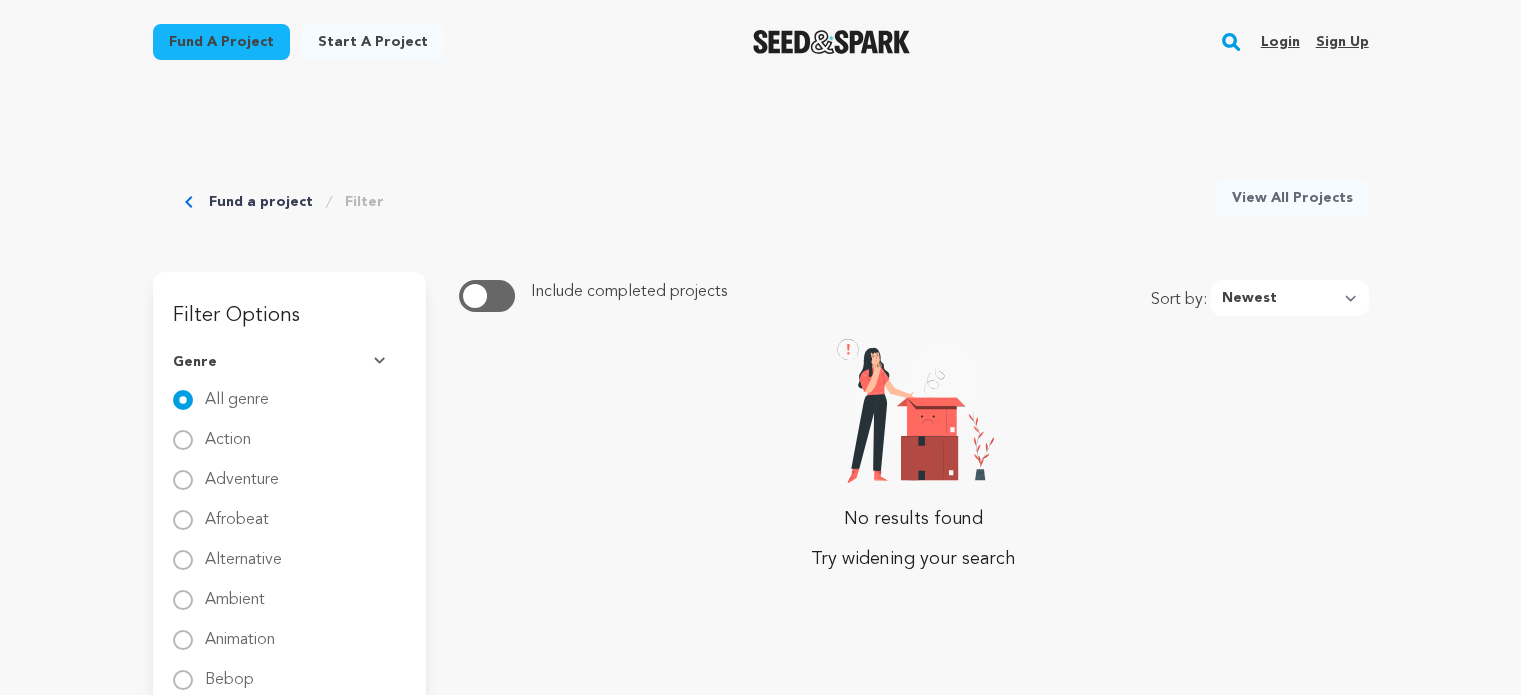 click at bounding box center [831, 42] 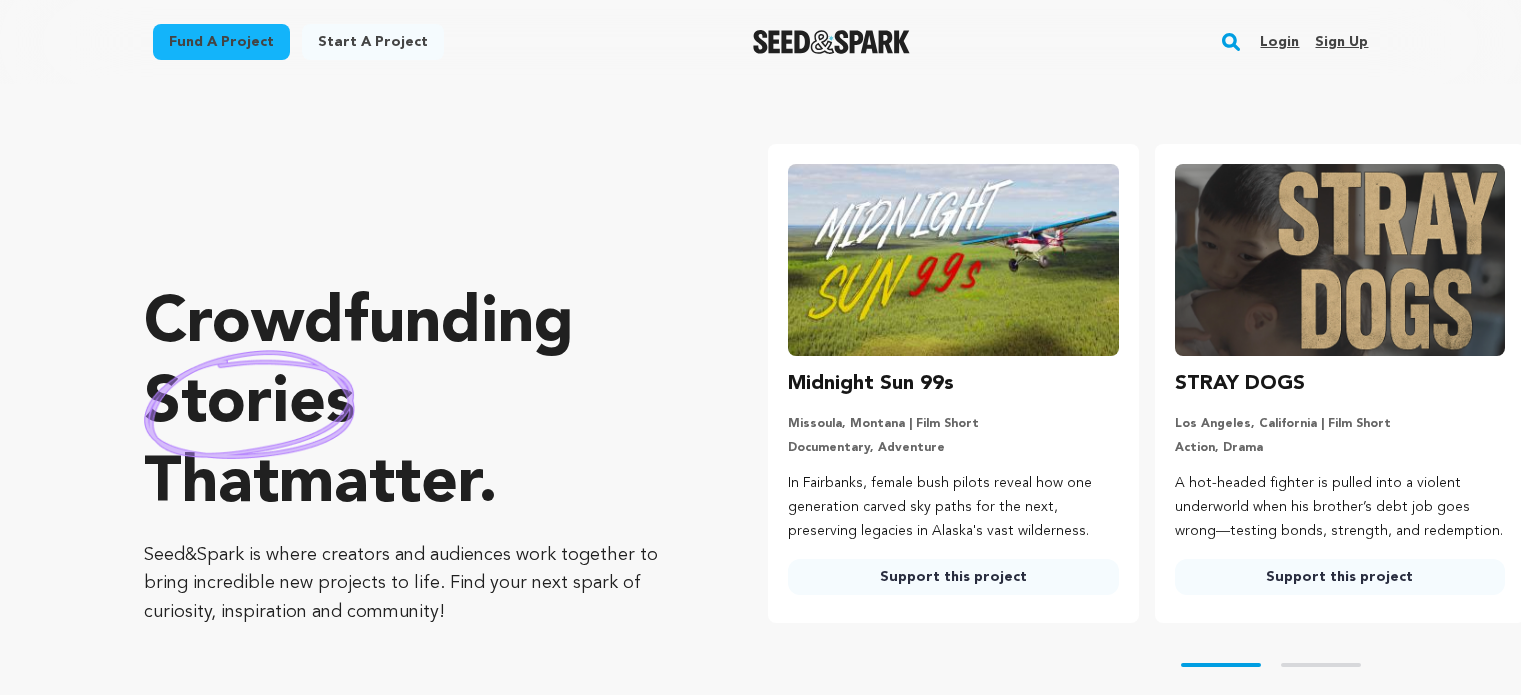 scroll, scrollTop: 0, scrollLeft: 0, axis: both 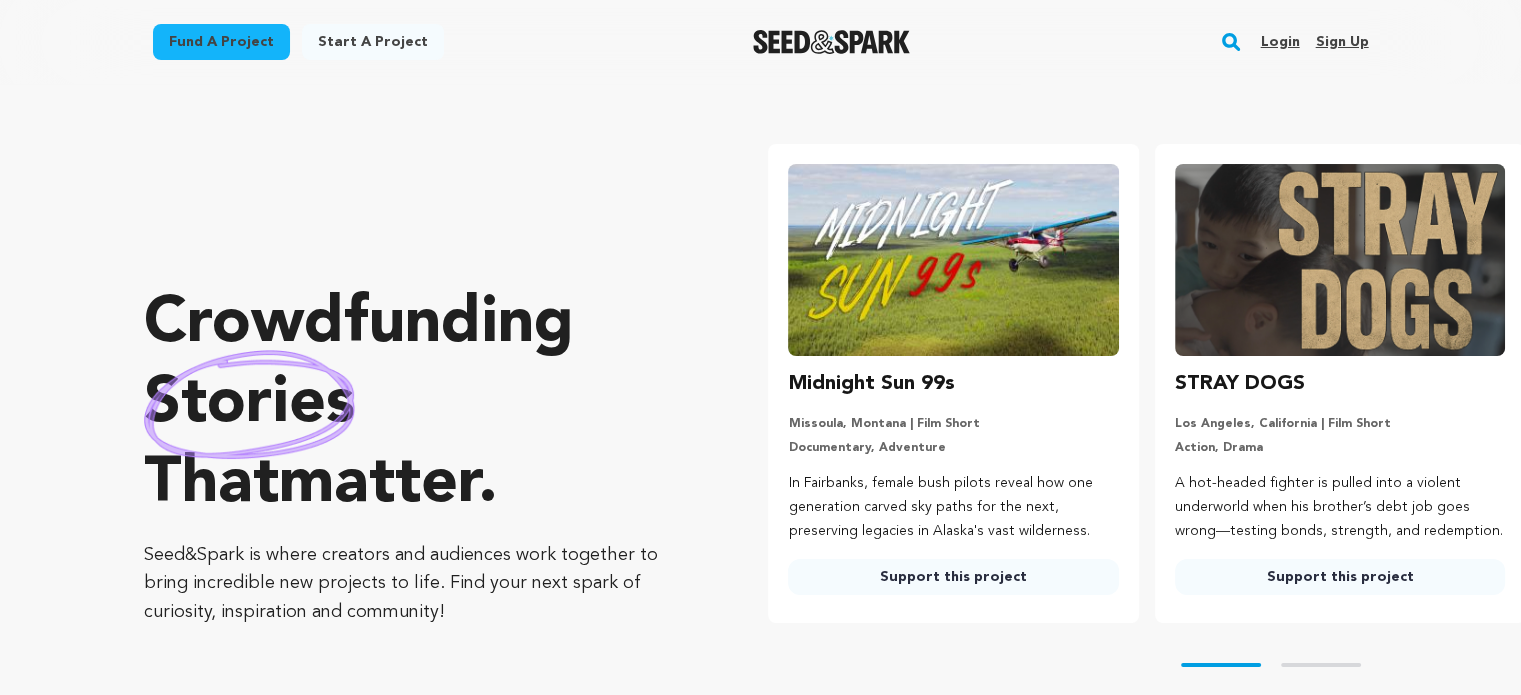 click at bounding box center (831, 42) 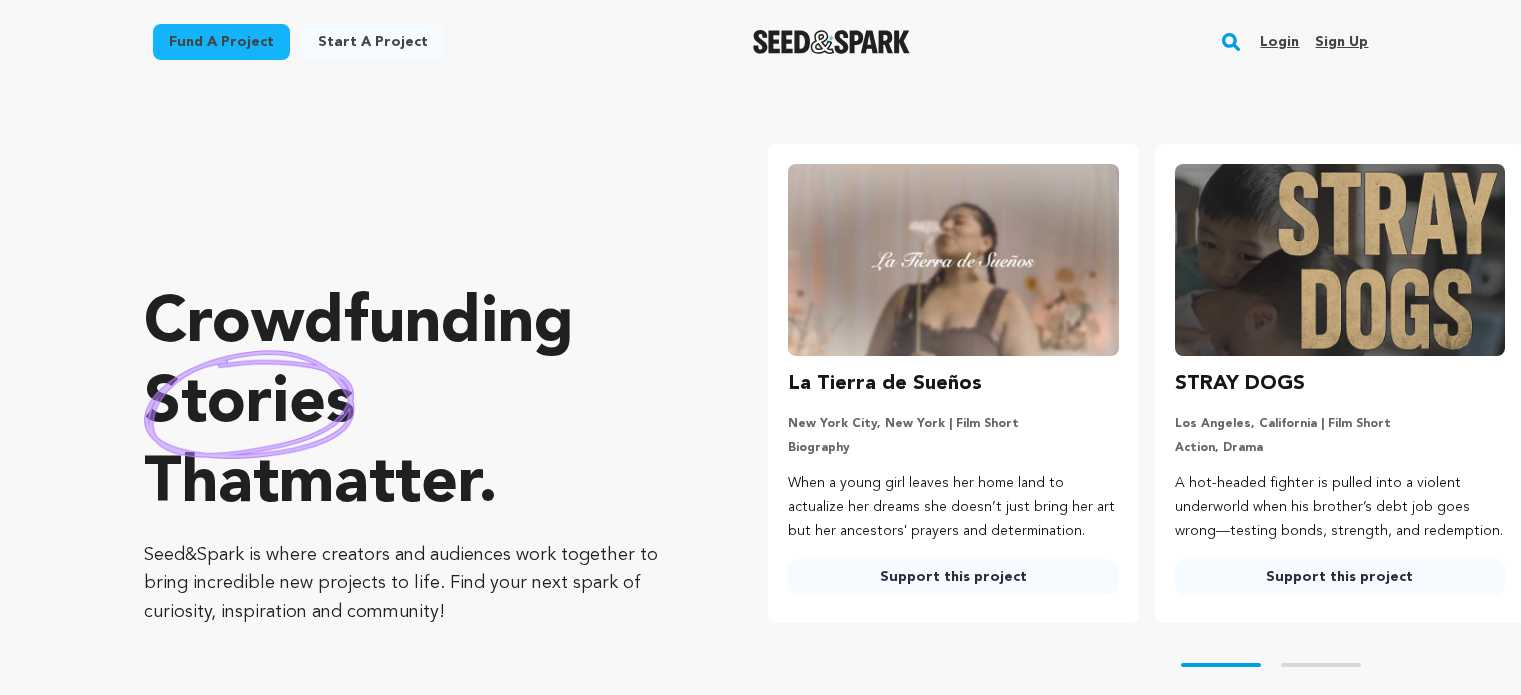 scroll, scrollTop: 0, scrollLeft: 0, axis: both 